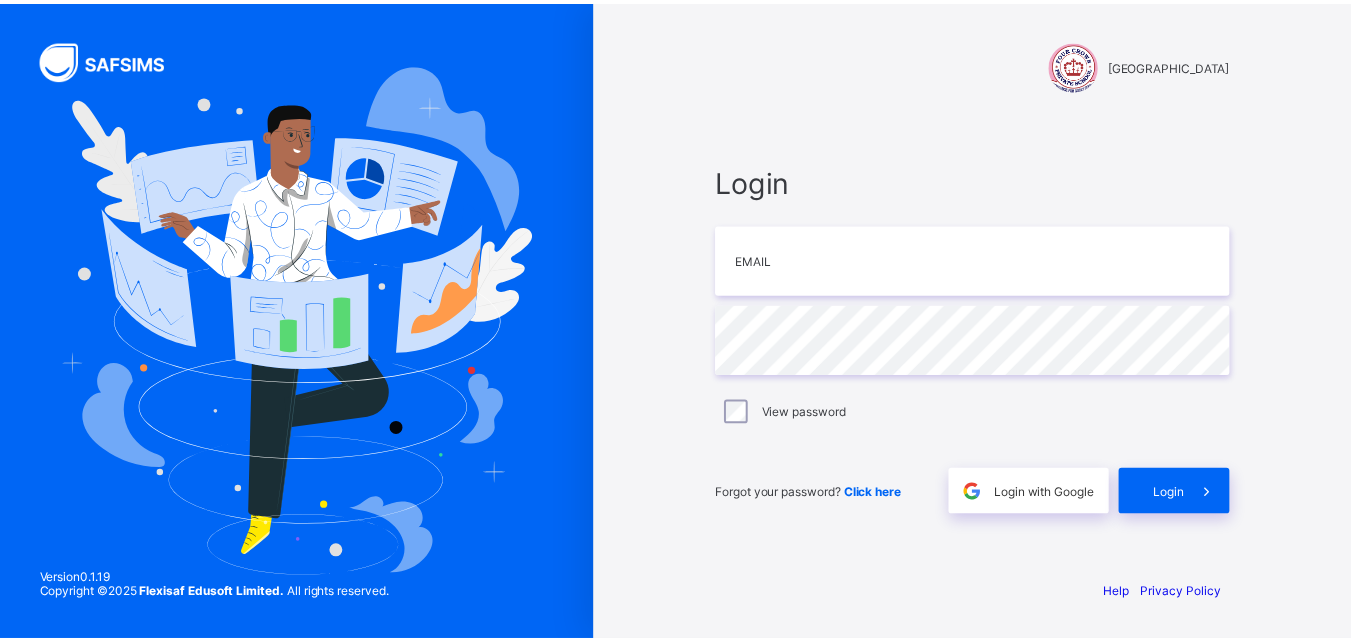 scroll, scrollTop: 0, scrollLeft: 0, axis: both 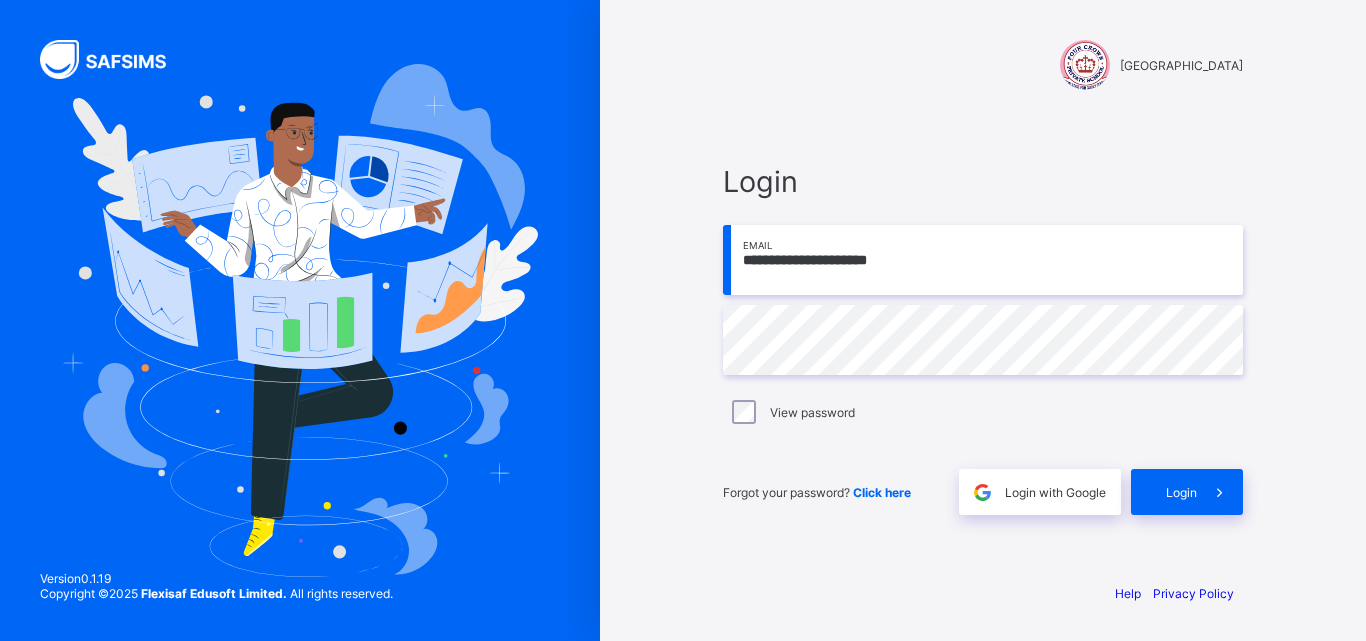 type on "**********" 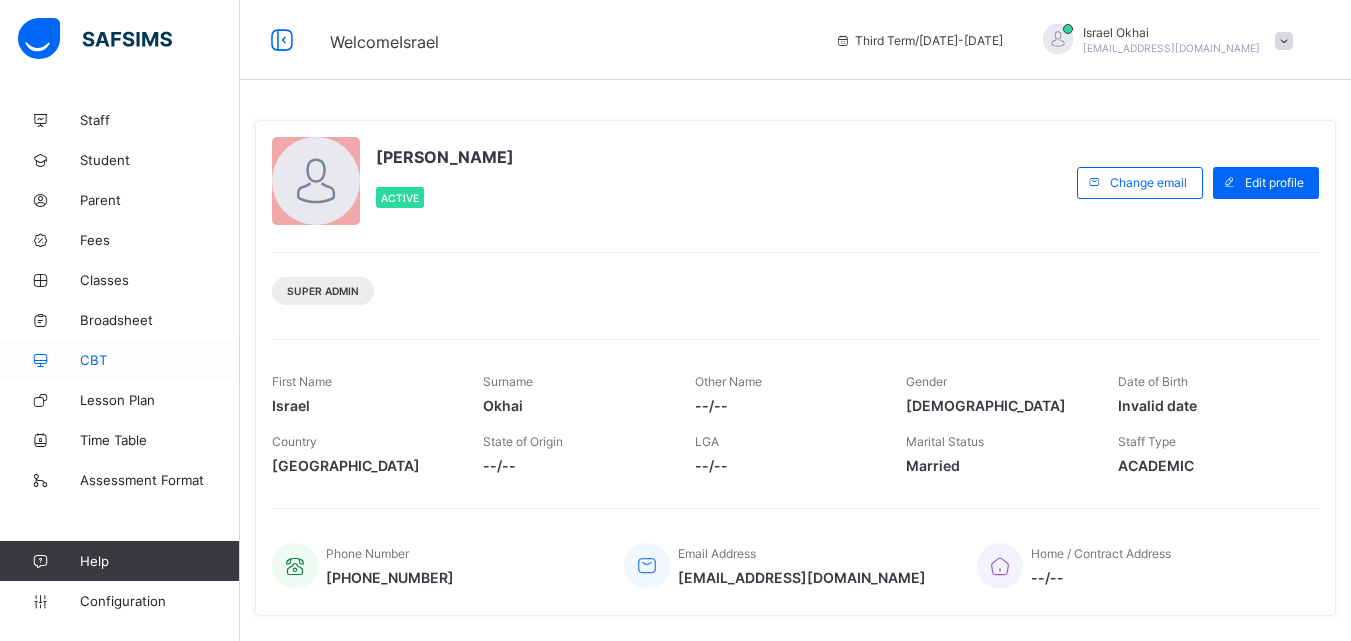 drag, startPoint x: 115, startPoint y: 365, endPoint x: 116, endPoint y: 378, distance: 13.038404 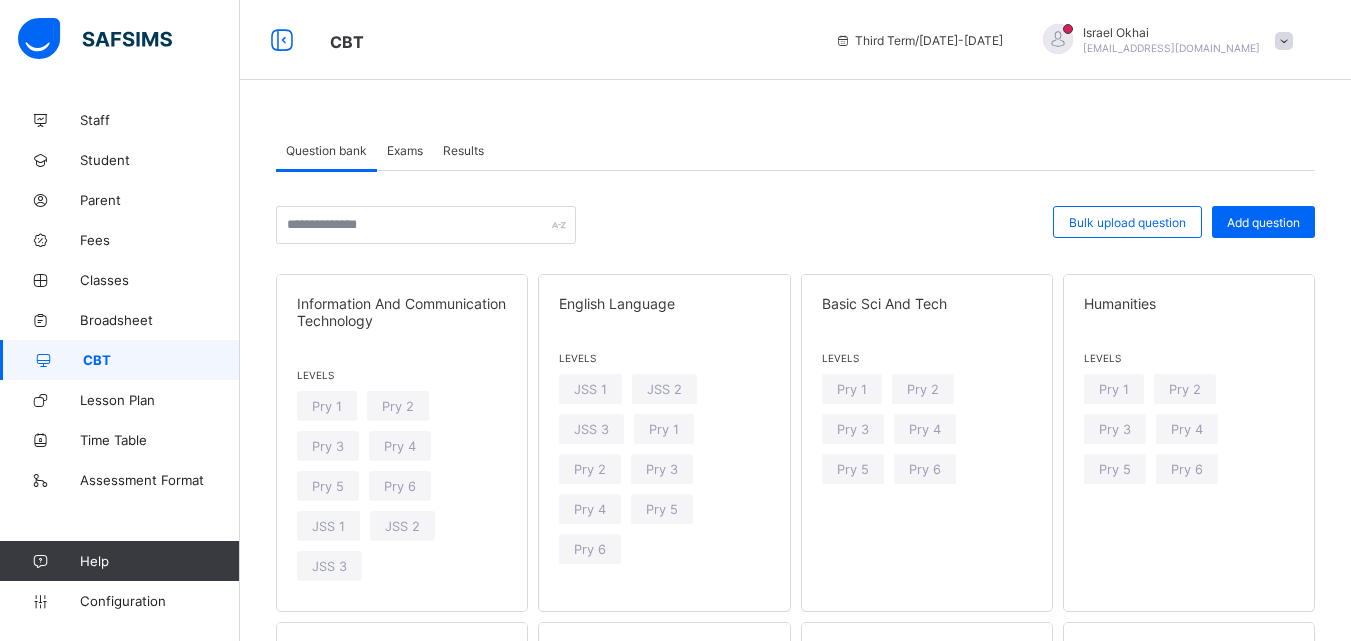 click on "Exams" at bounding box center (405, 150) 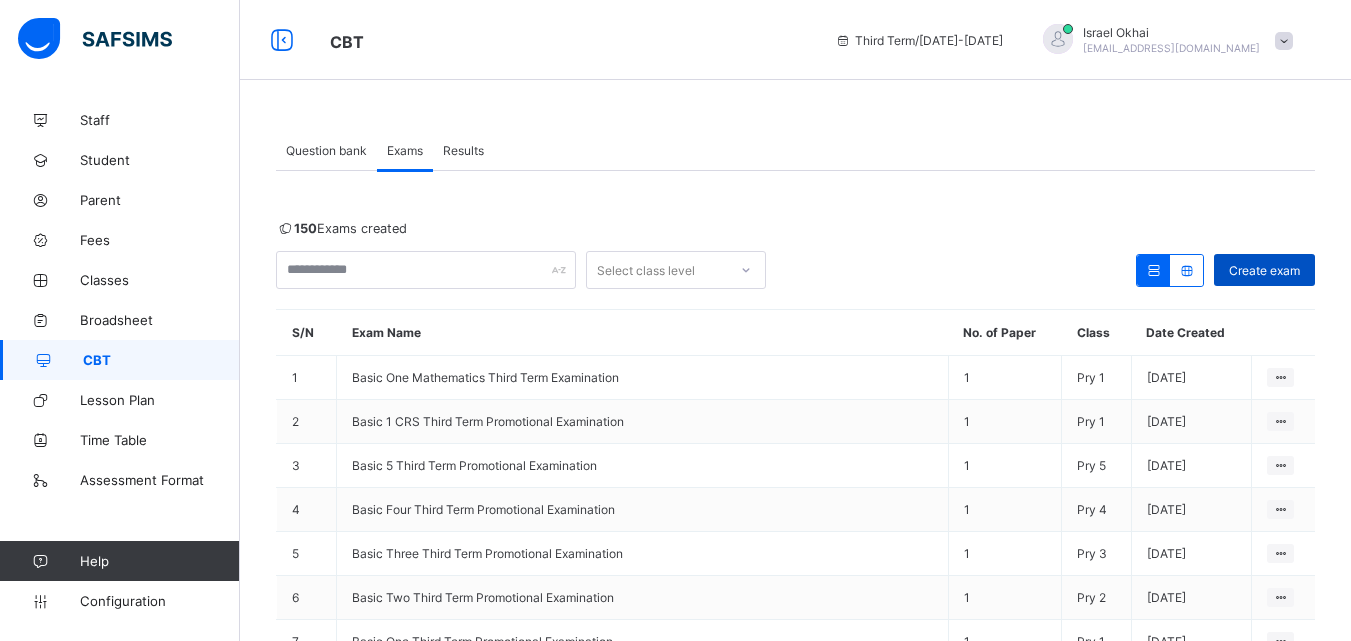 click on "Create exam" at bounding box center (1264, 270) 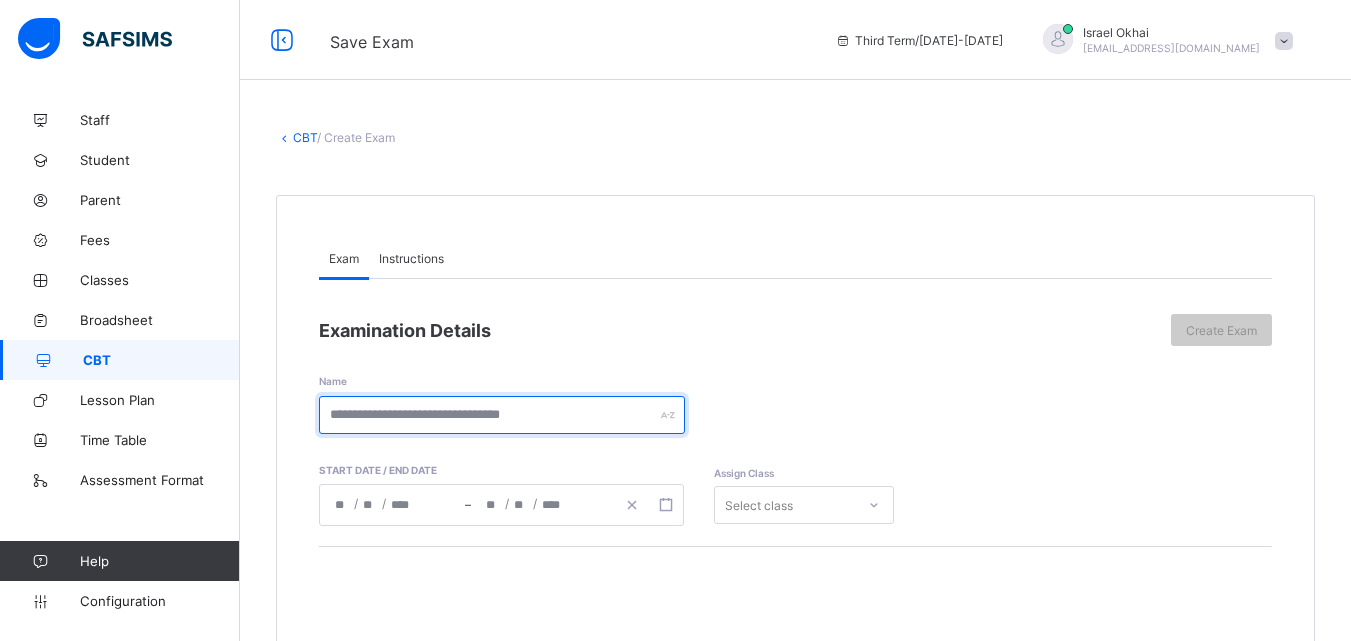click at bounding box center (502, 415) 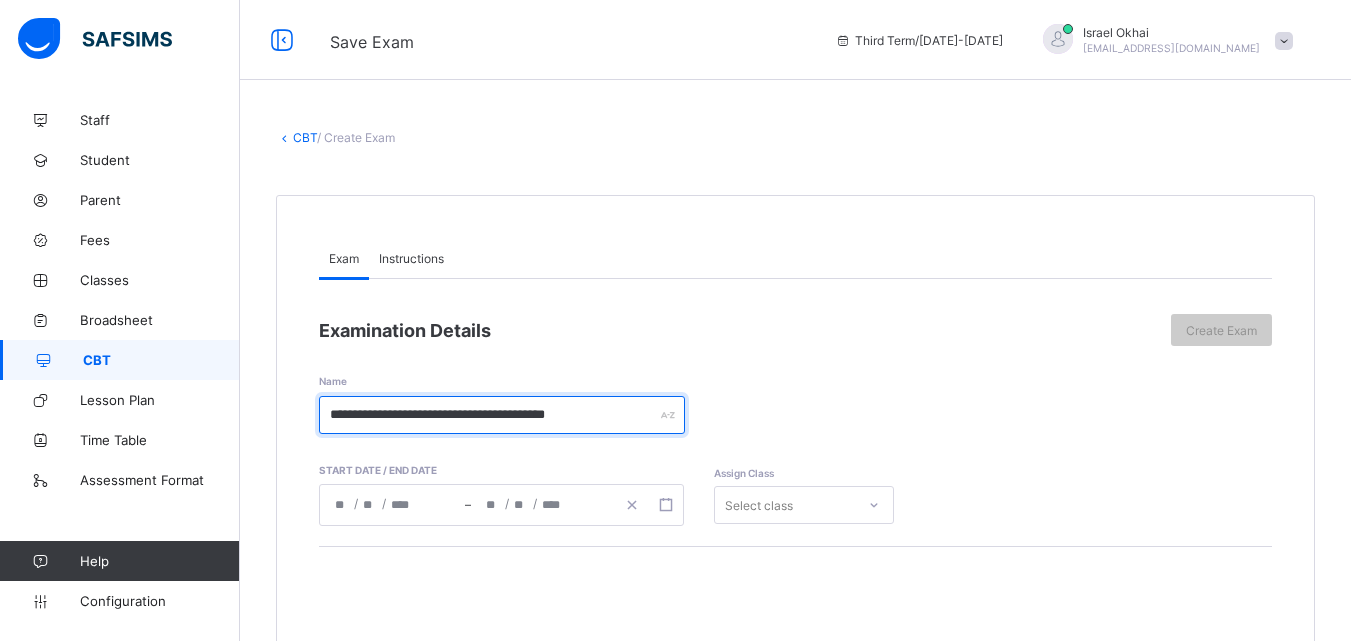 type on "**********" 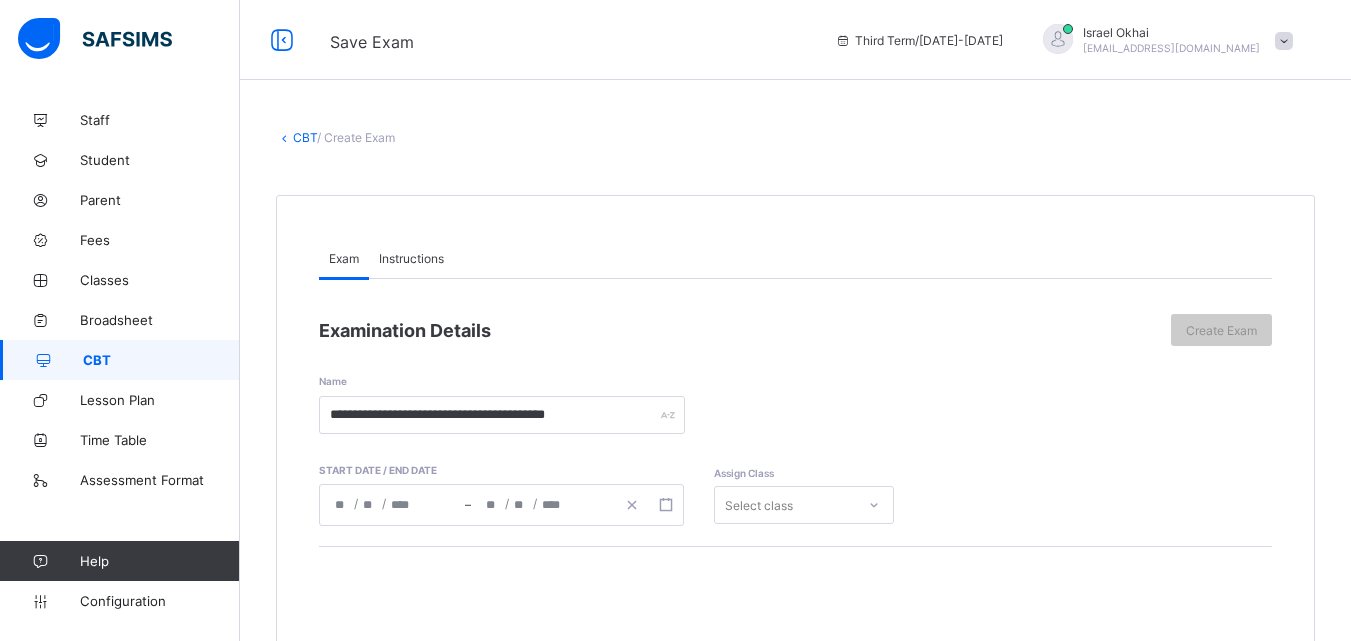 click on "/ /" at bounding box center (392, 505) 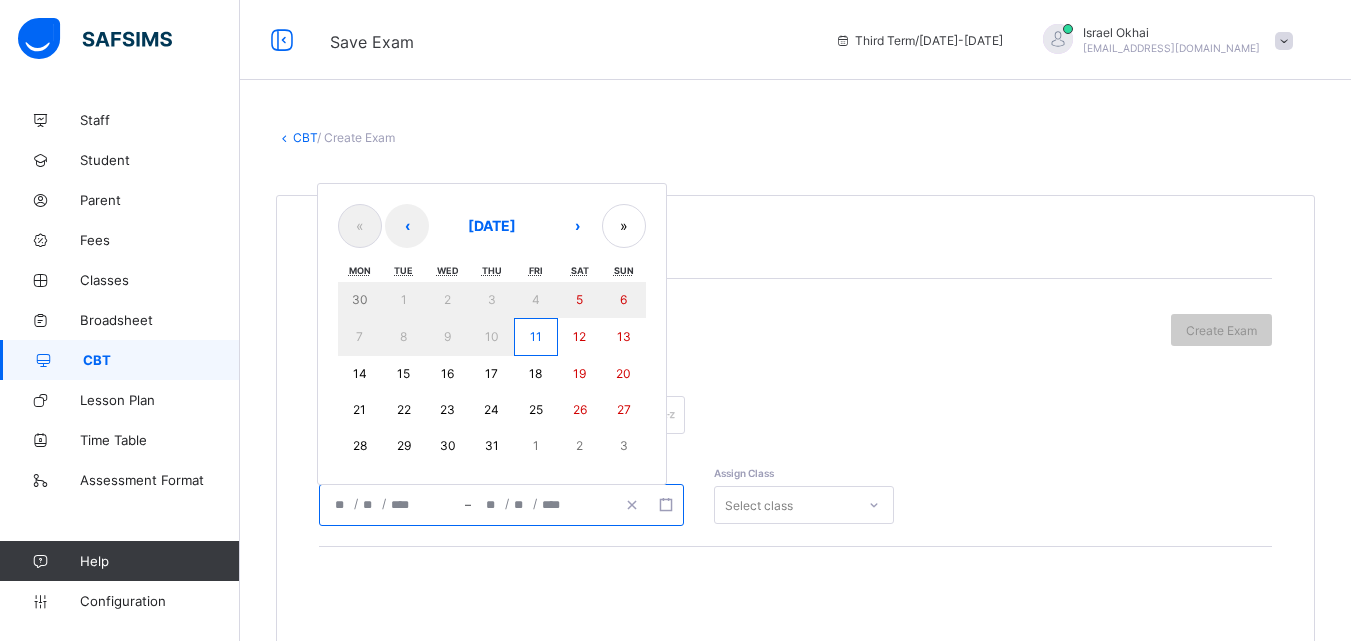 click on "14" at bounding box center (360, 373) 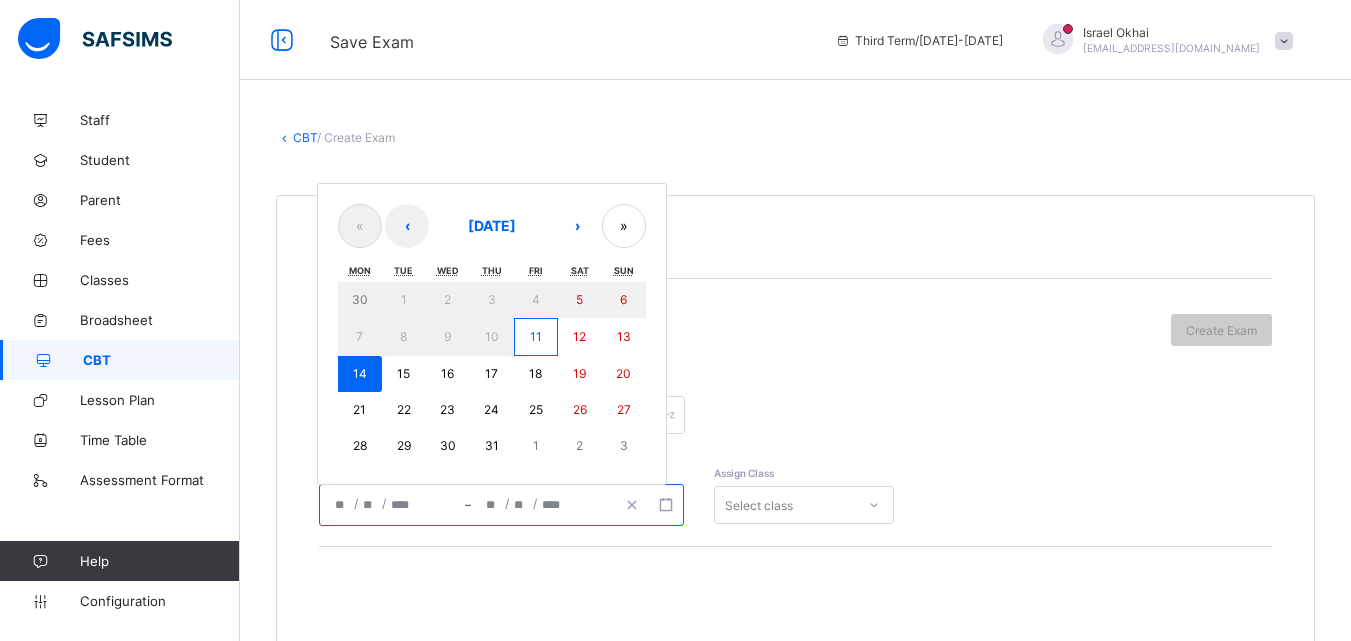 click on "14" at bounding box center (360, 373) 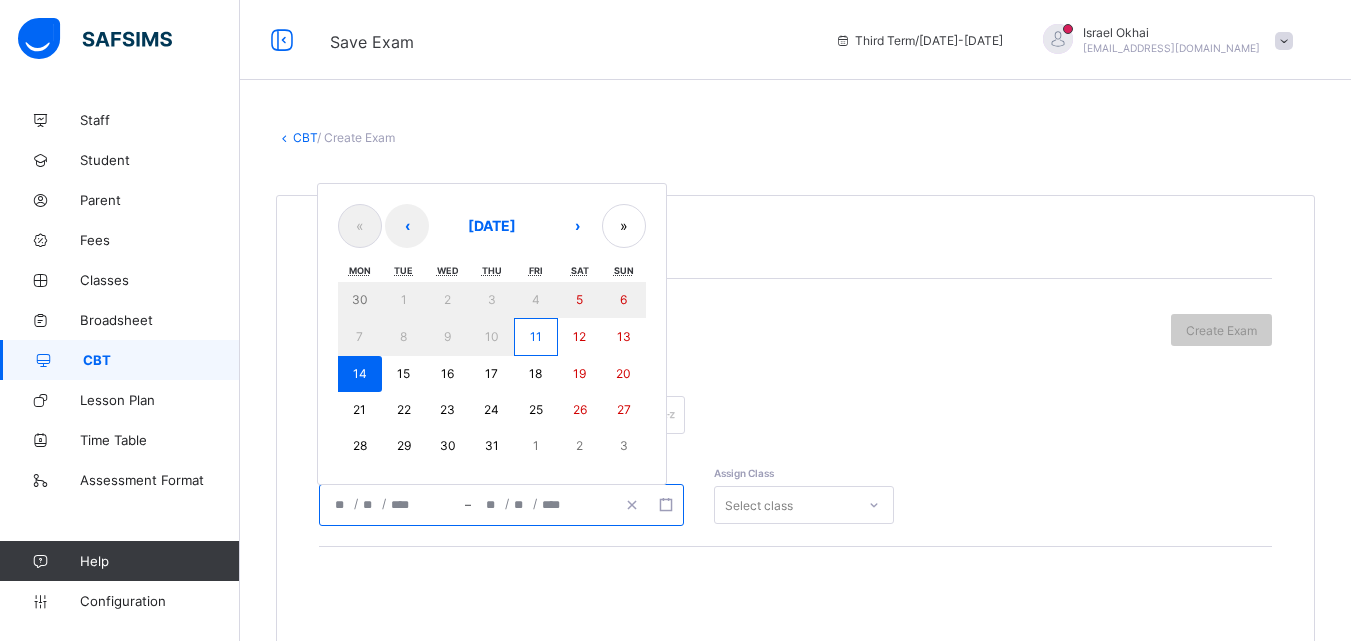 type on "**********" 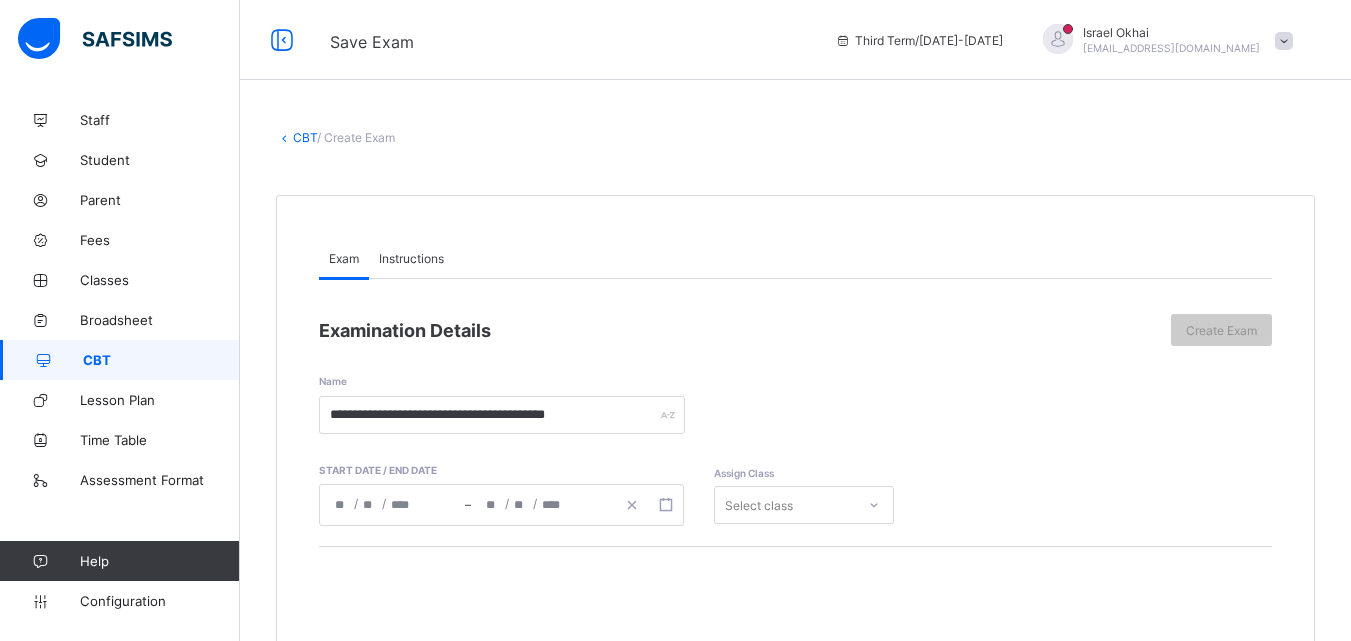 click on "Select class" at bounding box center [804, 505] 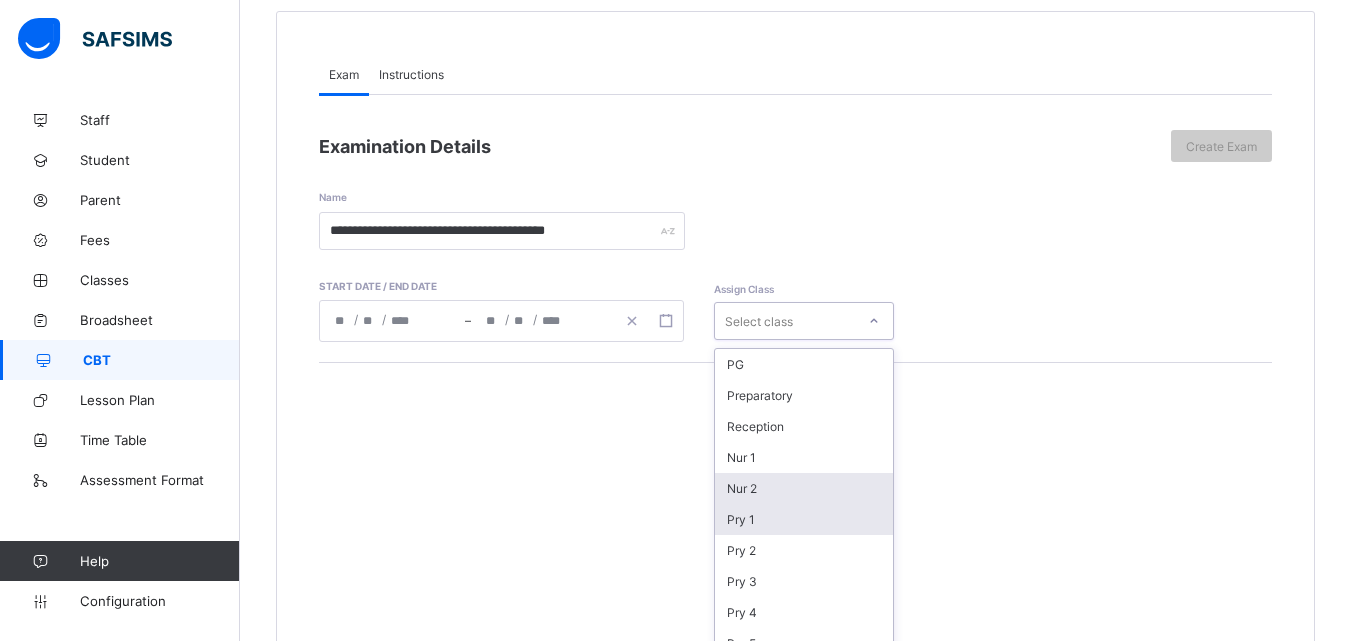 scroll, scrollTop: 201, scrollLeft: 0, axis: vertical 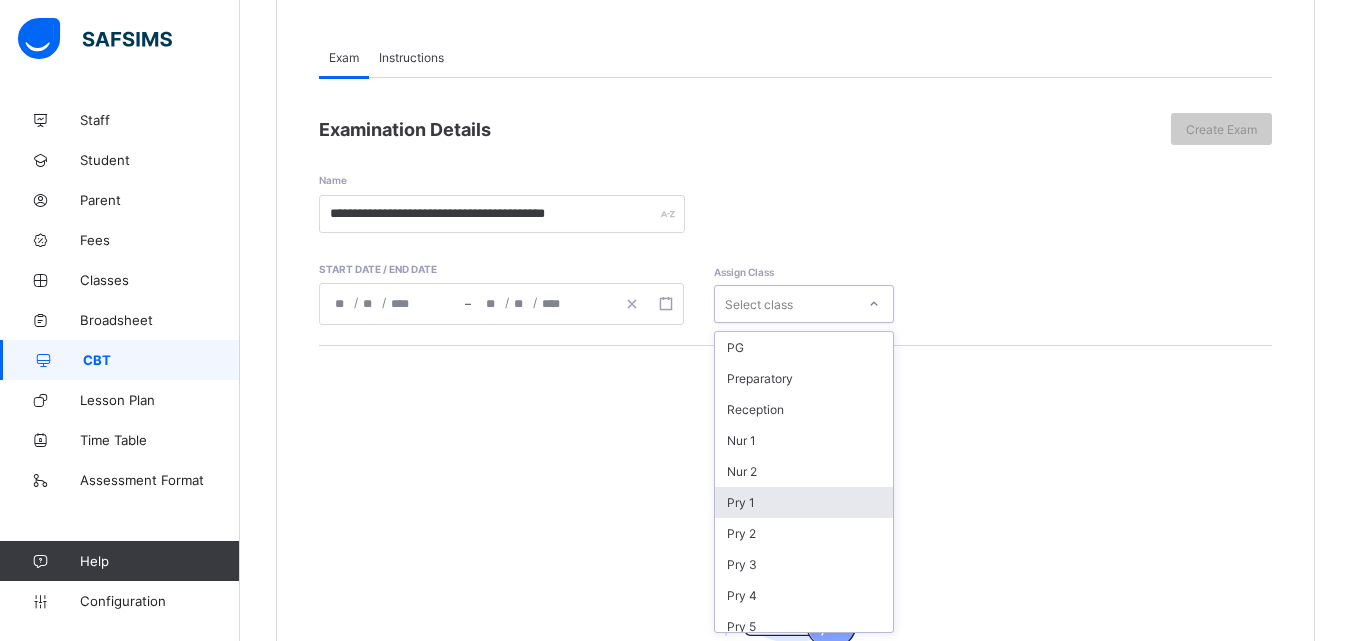 click on "Pry 1" at bounding box center (804, 502) 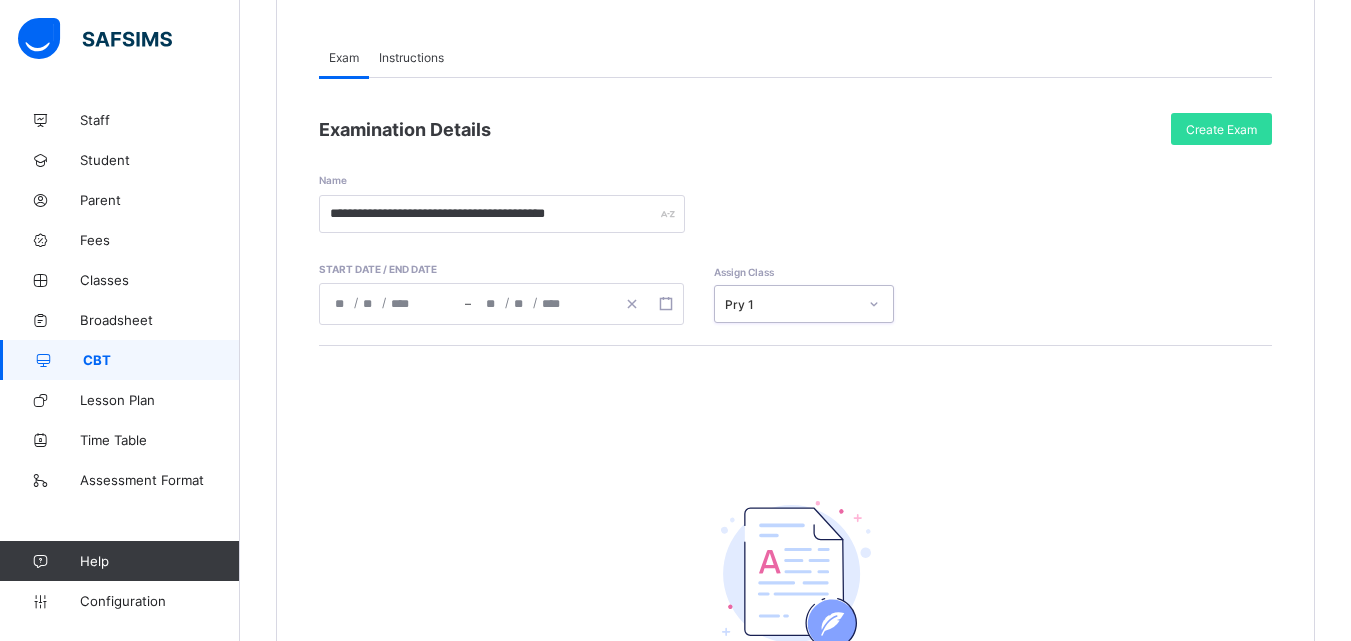 click on "Instructions" at bounding box center (411, 57) 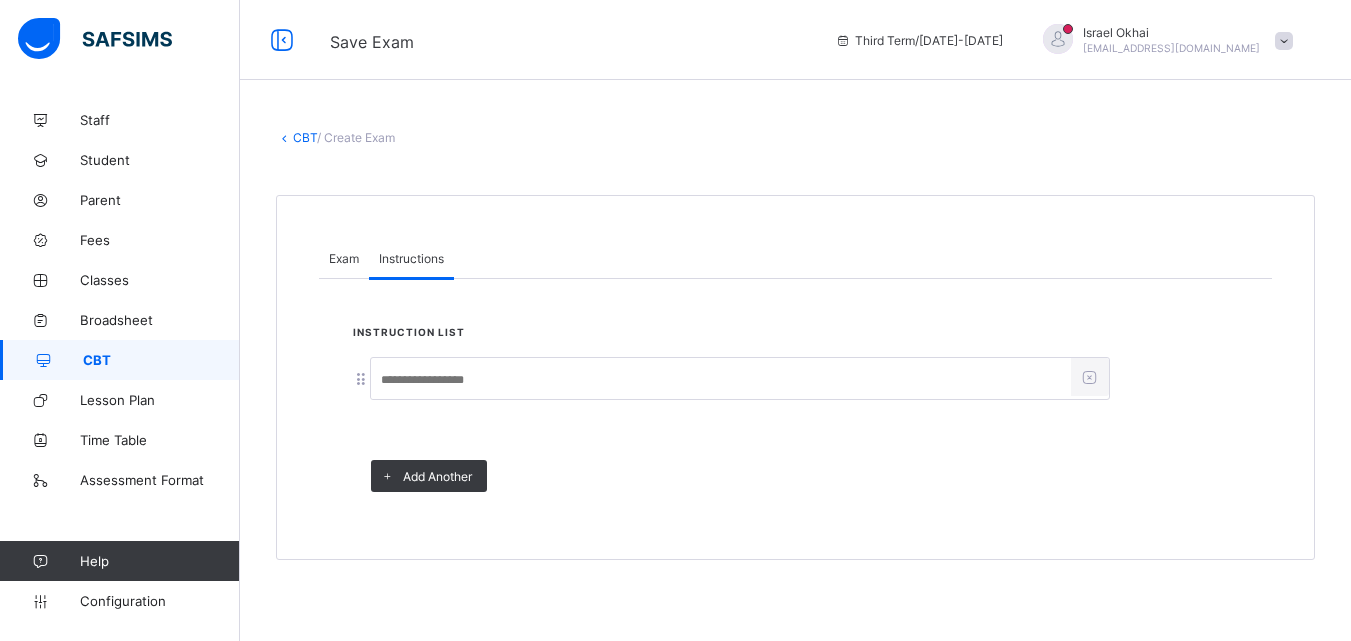 scroll, scrollTop: 0, scrollLeft: 0, axis: both 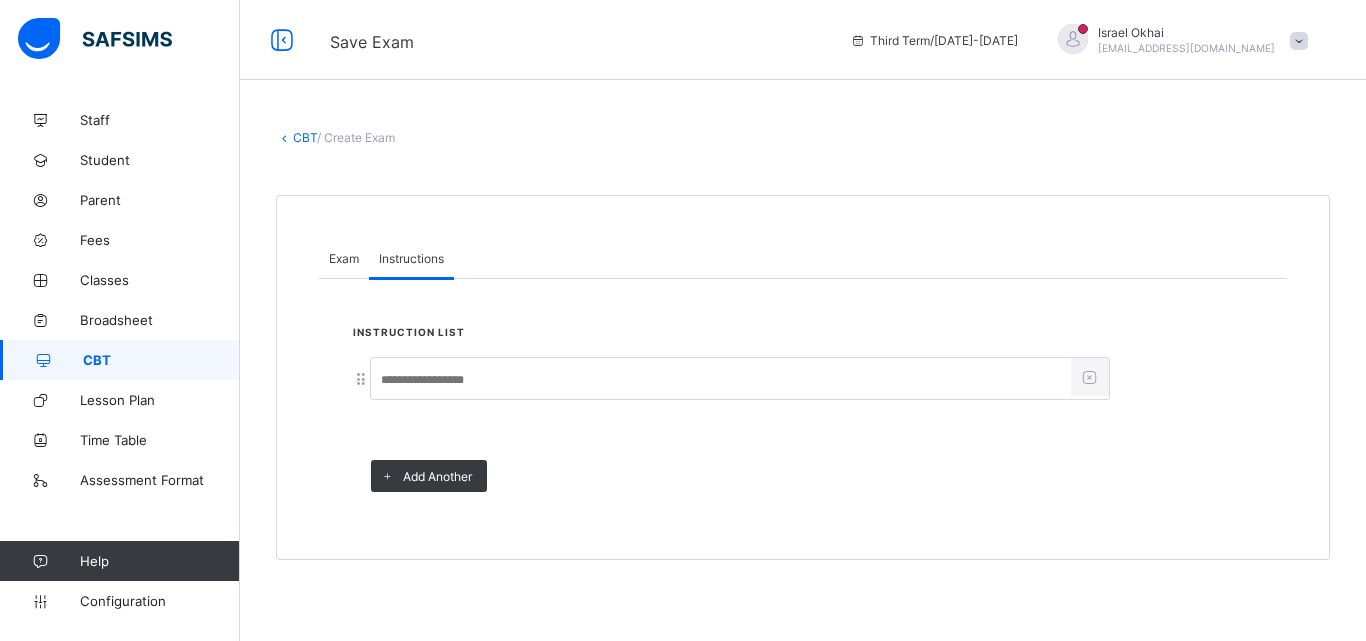 click at bounding box center [721, 380] 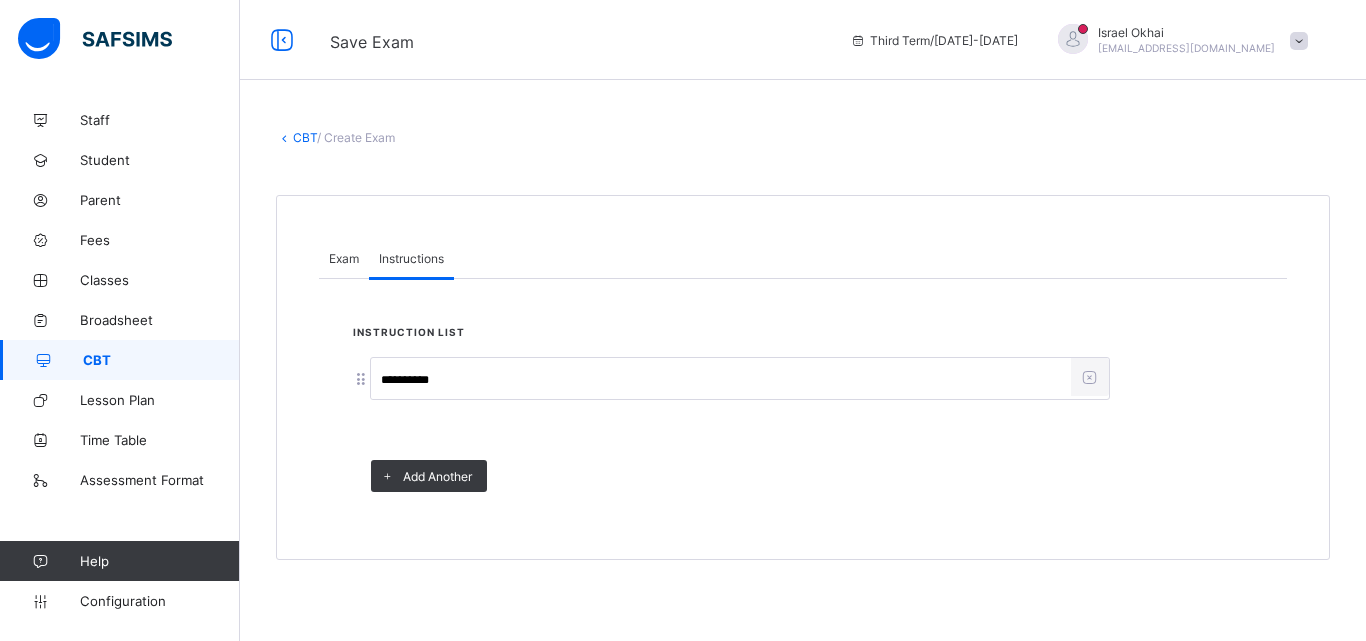 type on "**********" 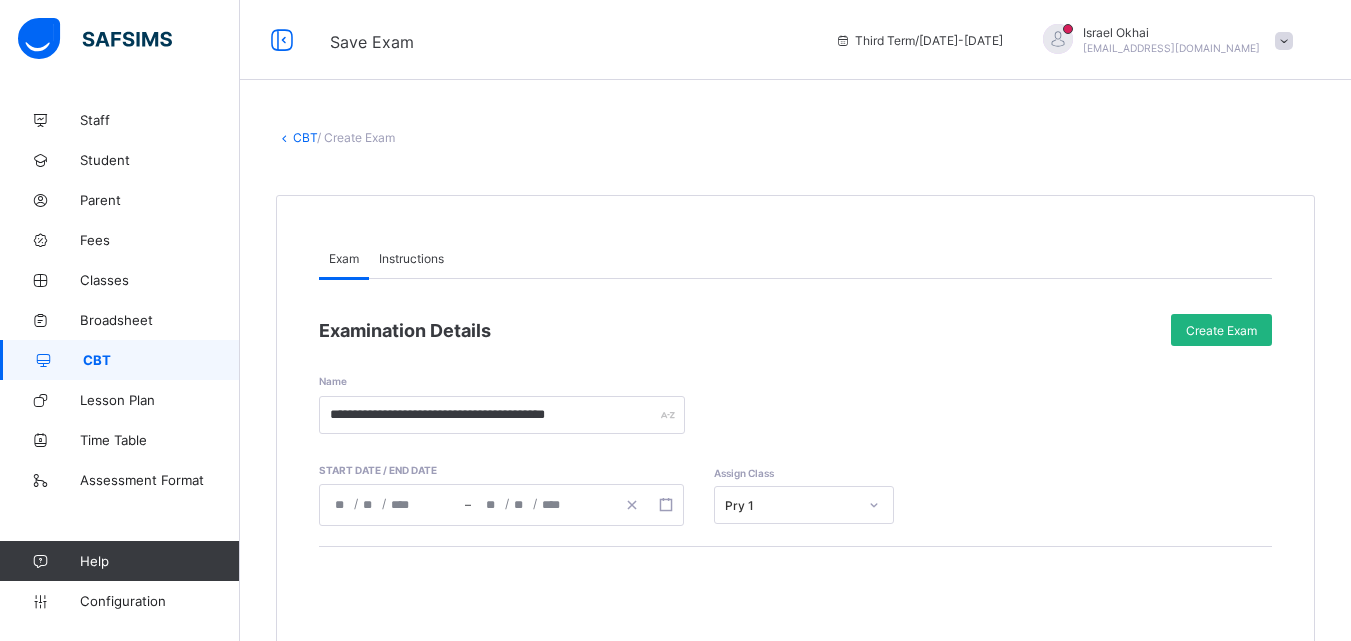 click on "Create Exam" at bounding box center (1221, 330) 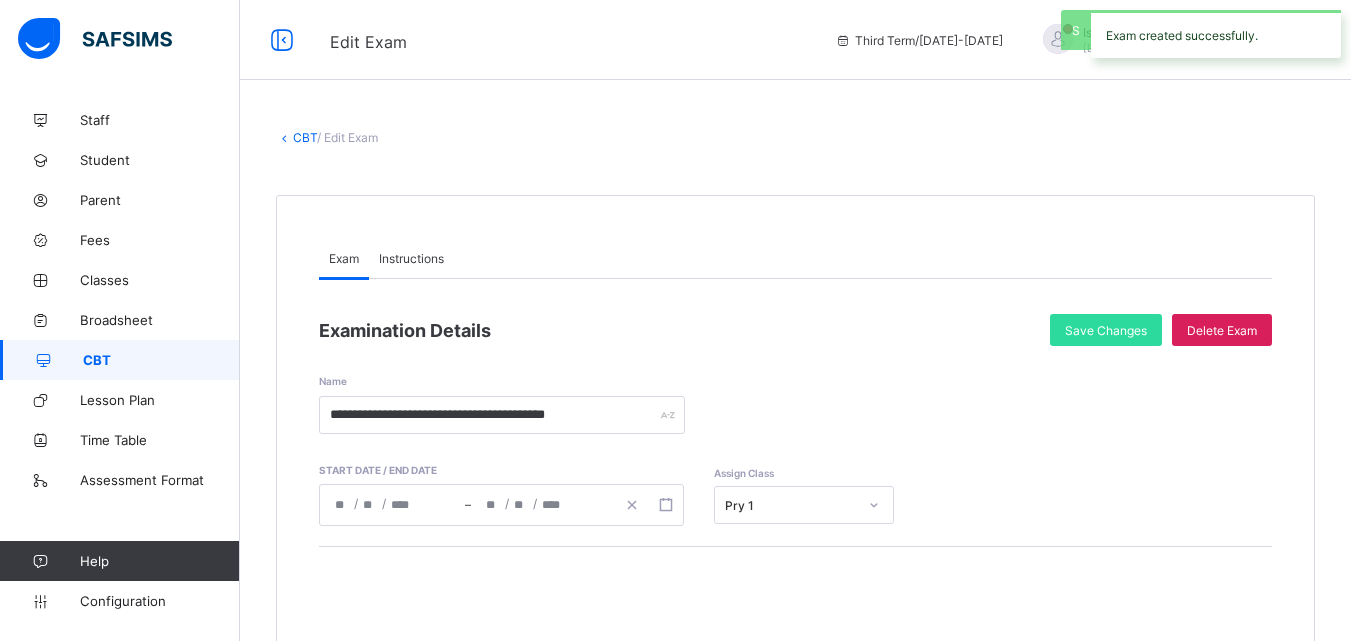 click on "Instructions" at bounding box center [411, 258] 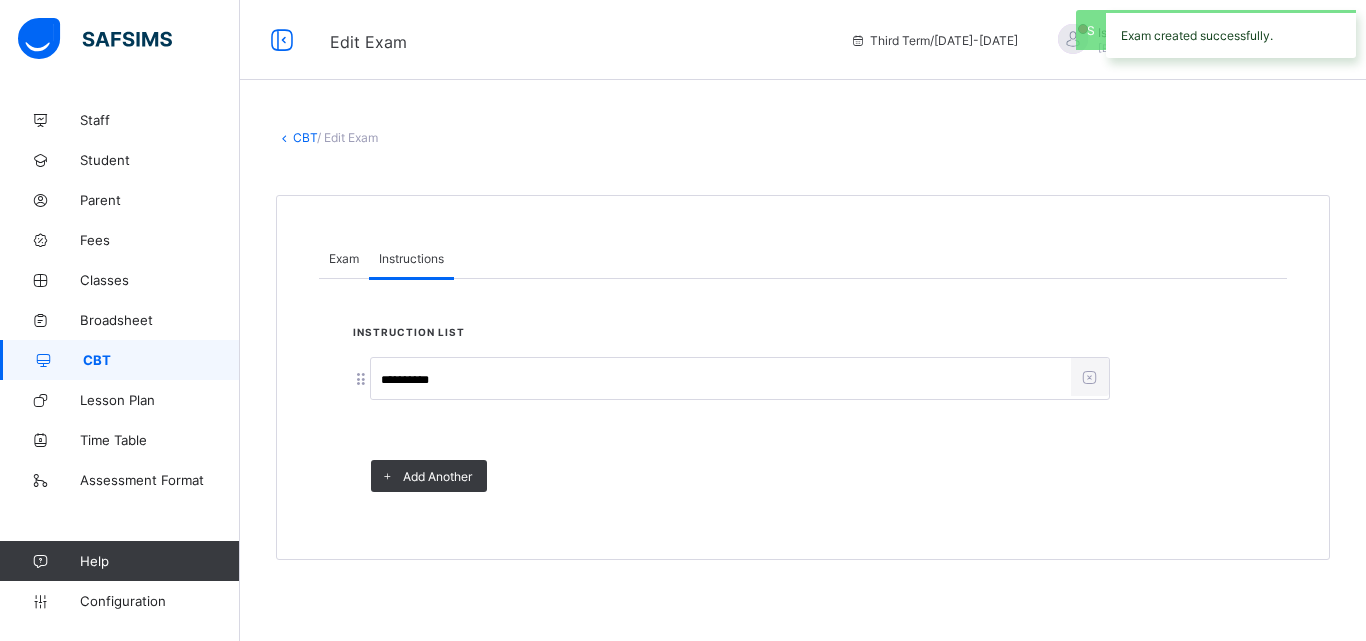 click on "**********" at bounding box center [721, 380] 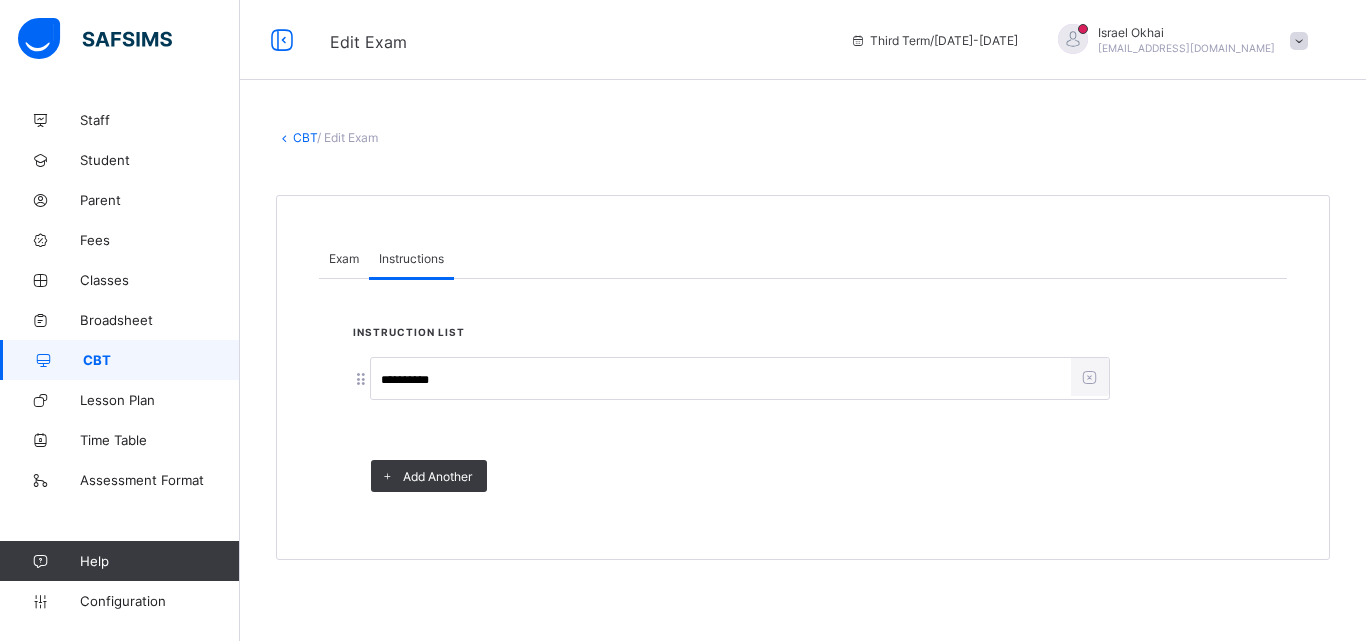 click on "Exam" at bounding box center (344, 258) 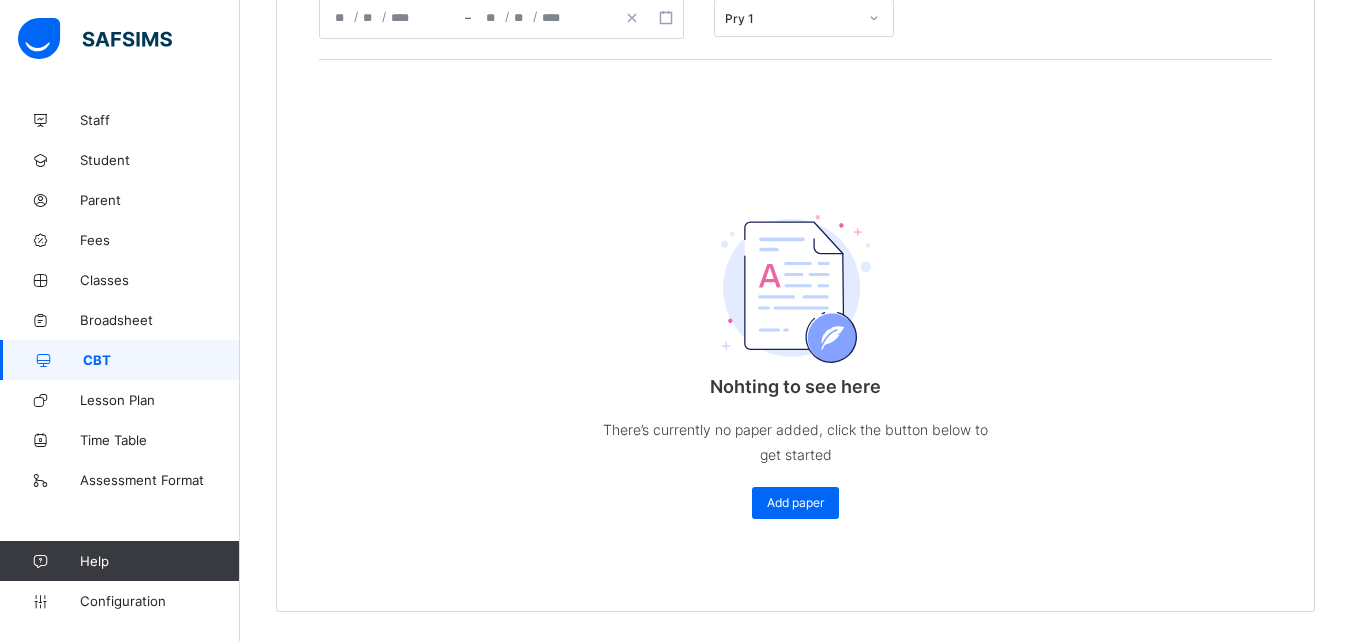 scroll, scrollTop: 489, scrollLeft: 0, axis: vertical 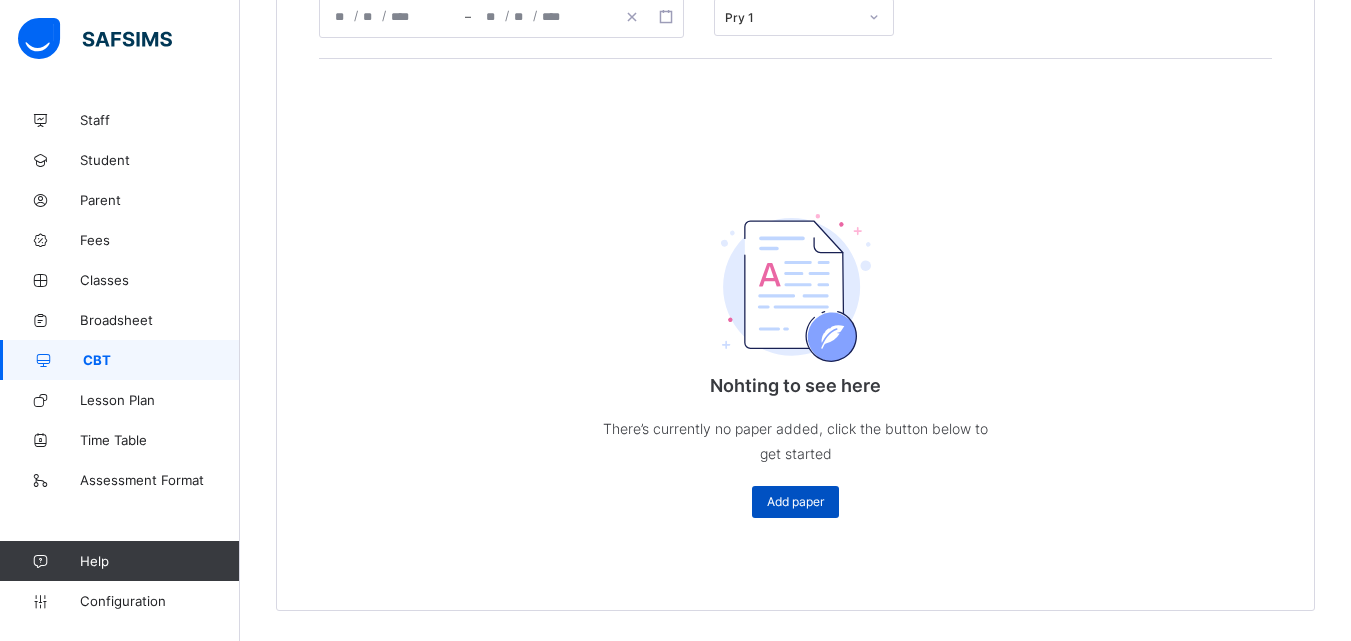 click on "Add paper" at bounding box center [795, 501] 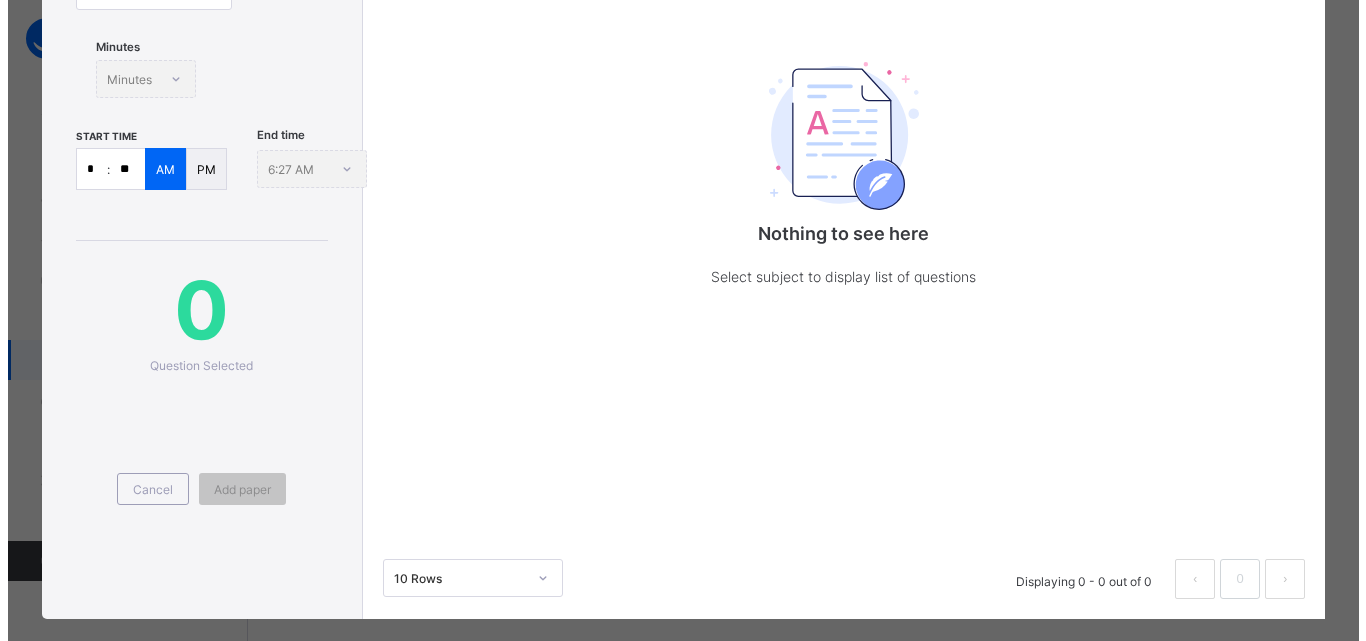 scroll, scrollTop: 0, scrollLeft: 0, axis: both 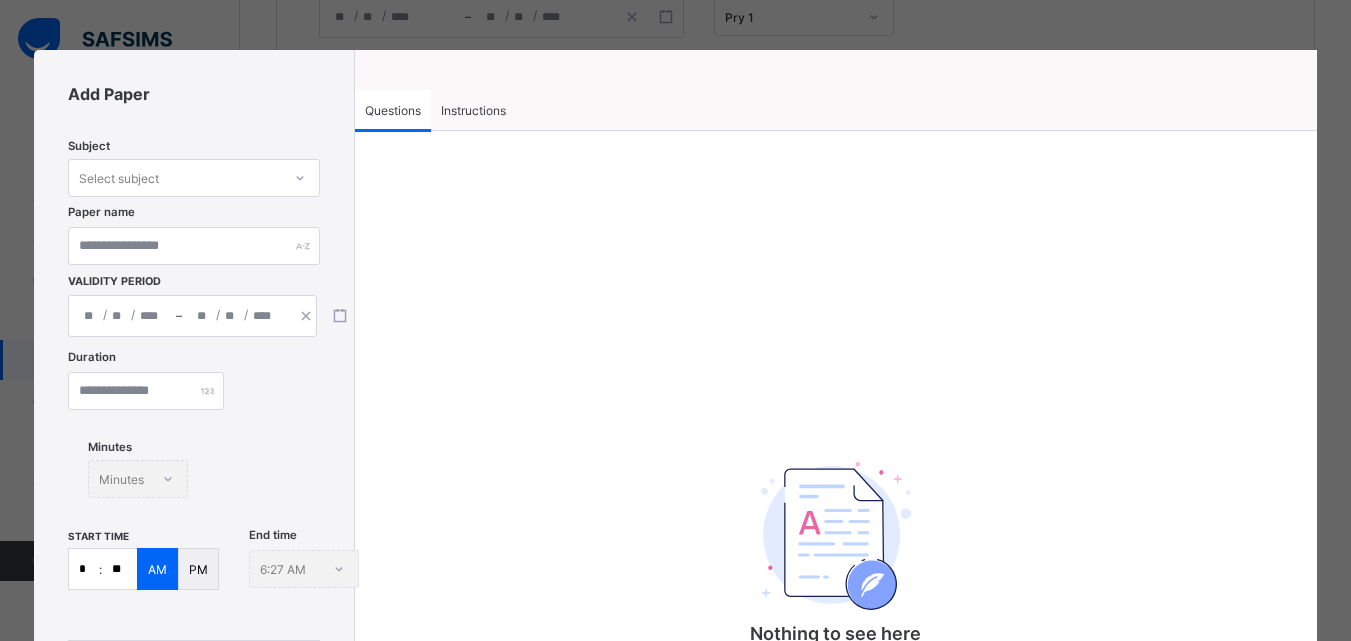 click at bounding box center (300, 178) 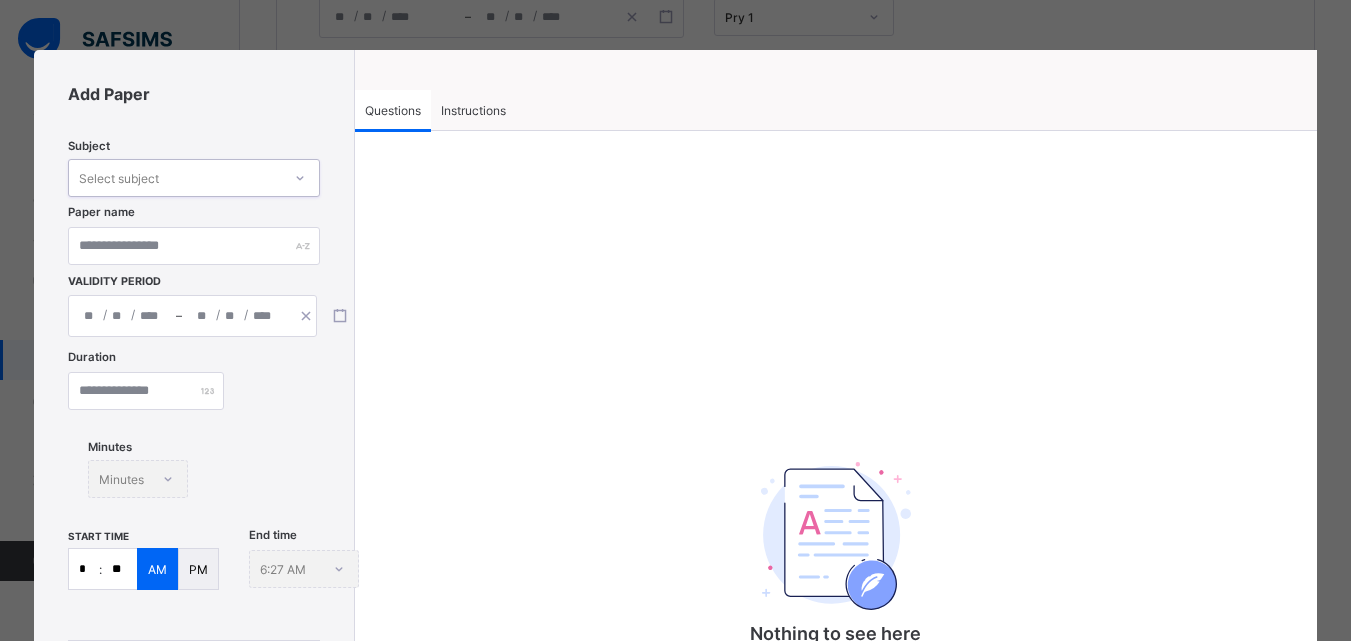 click 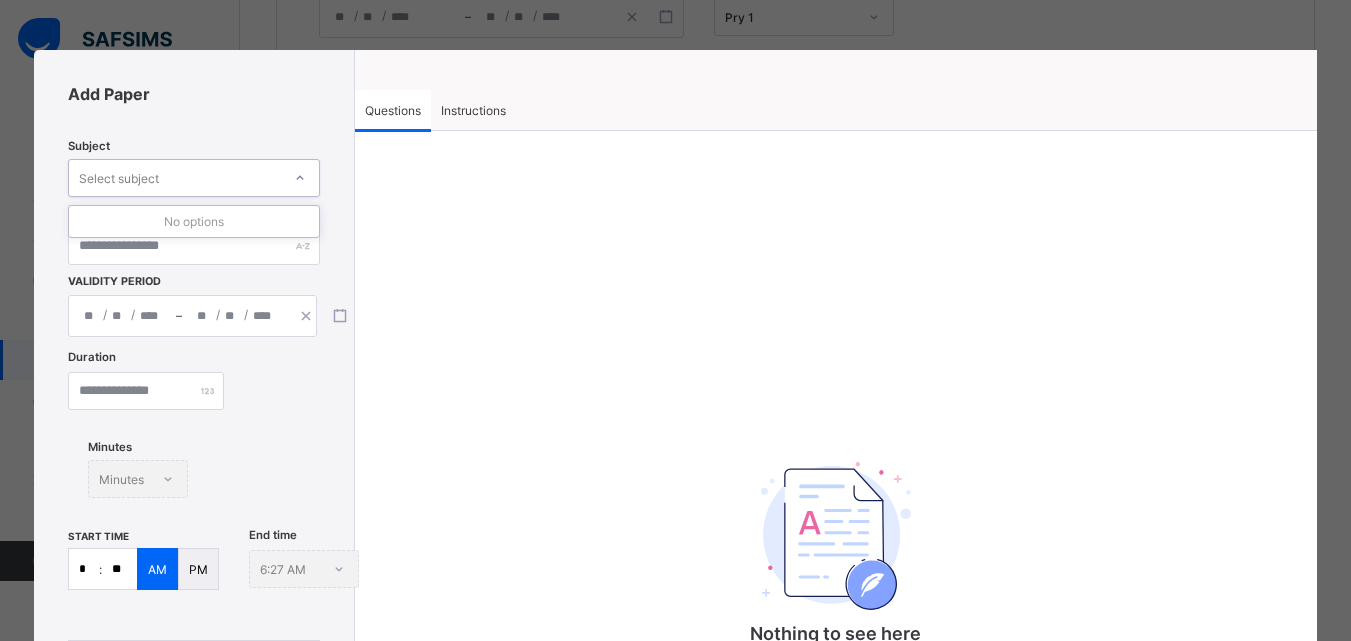 click on "Select subject" at bounding box center [119, 178] 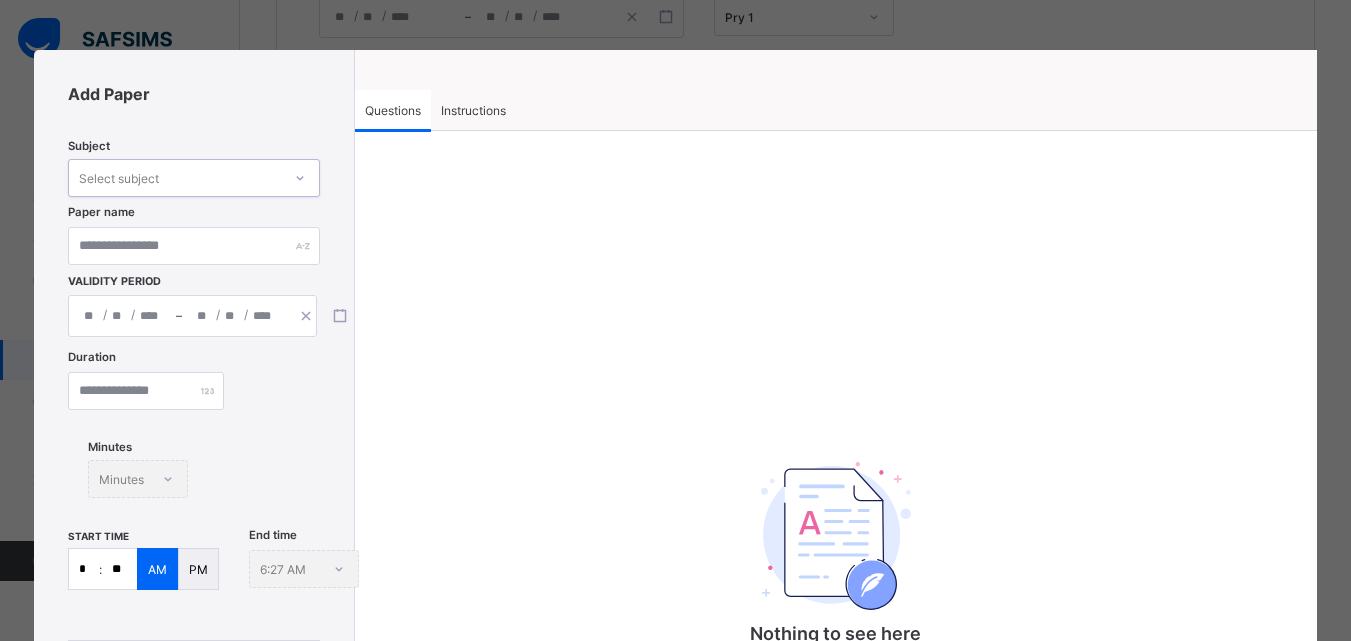 click on "Select subject" at bounding box center [119, 178] 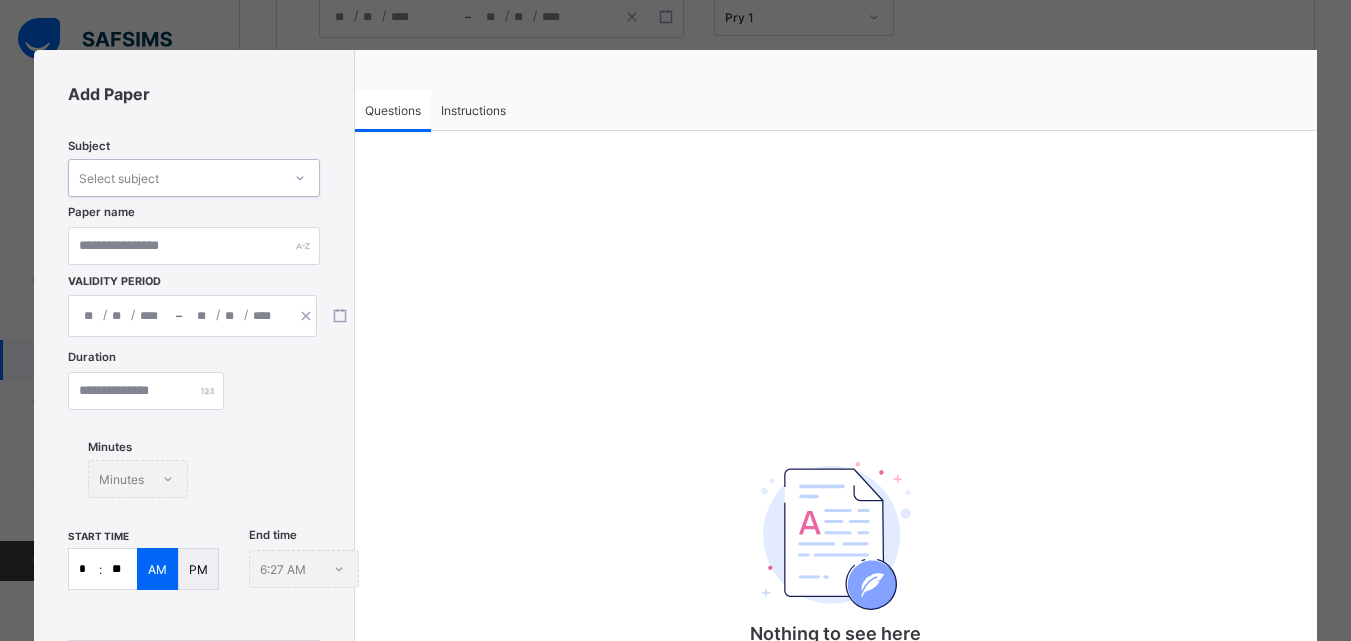 click on "Instructions" at bounding box center (473, 110) 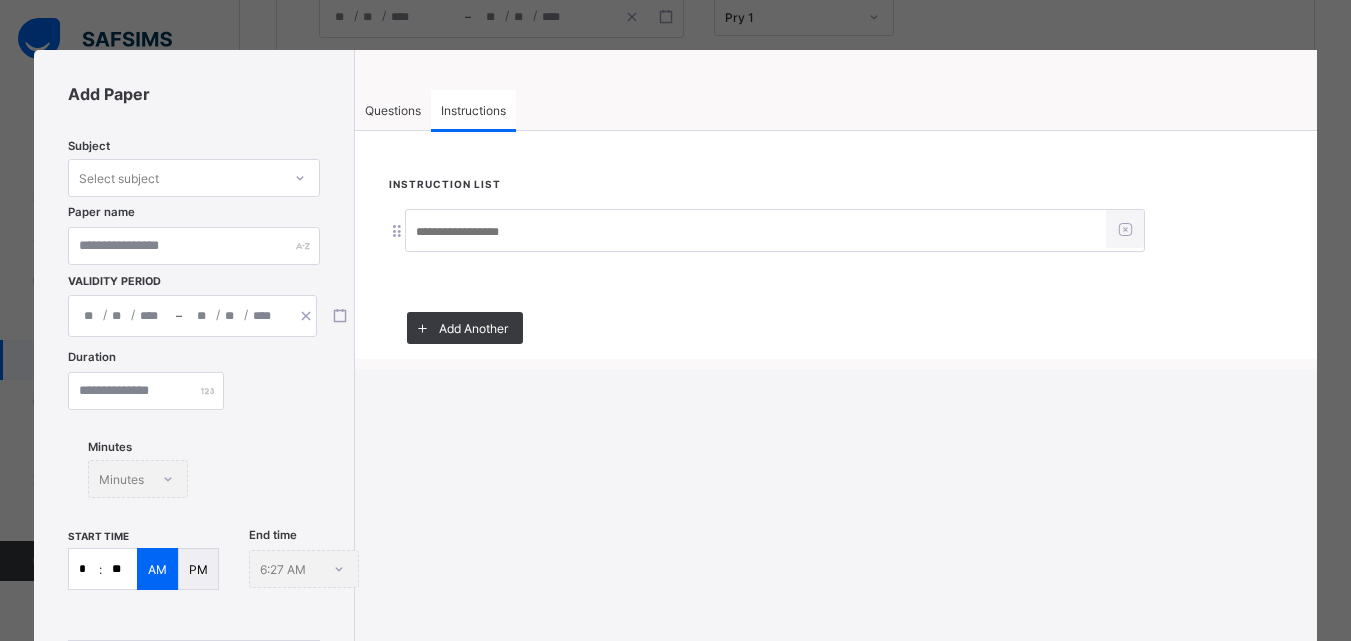 click at bounding box center (756, 232) 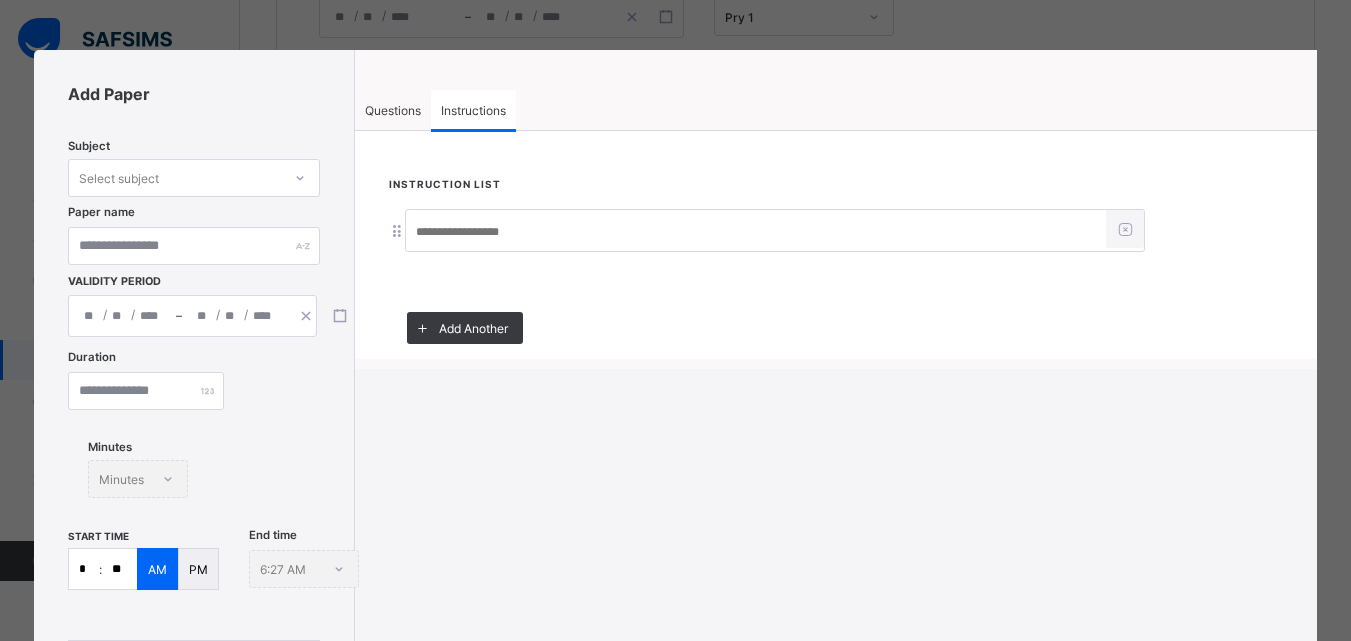 paste on "**********" 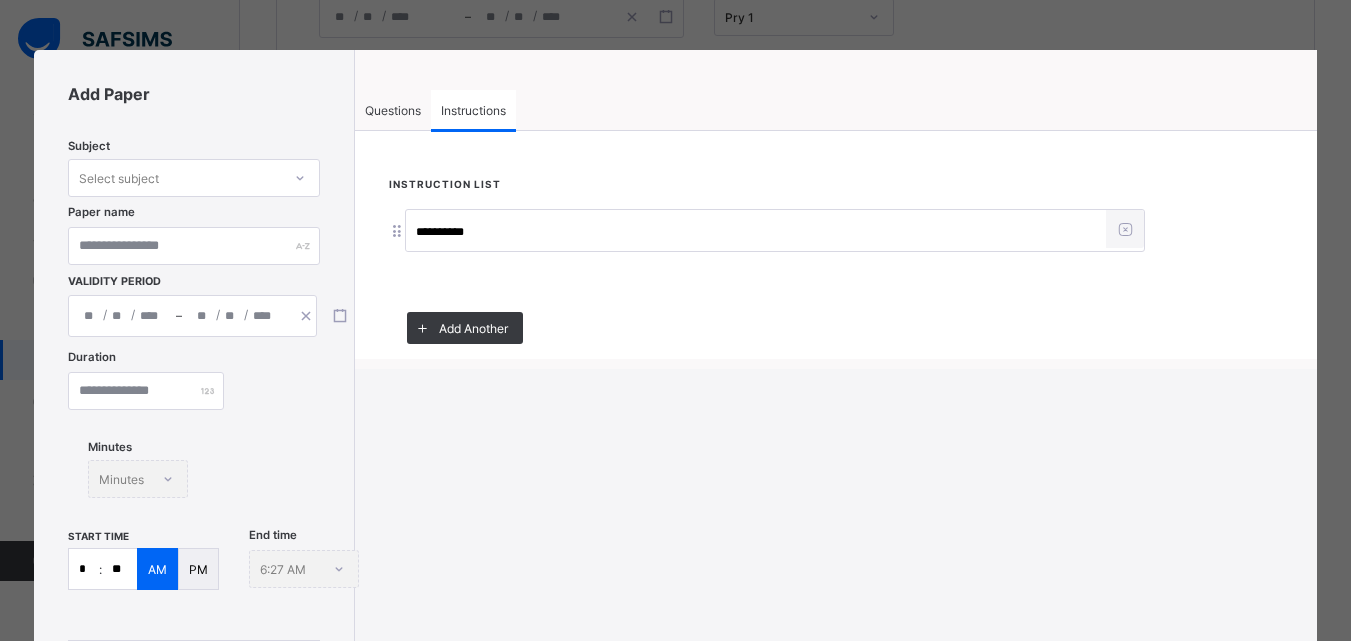 type on "**********" 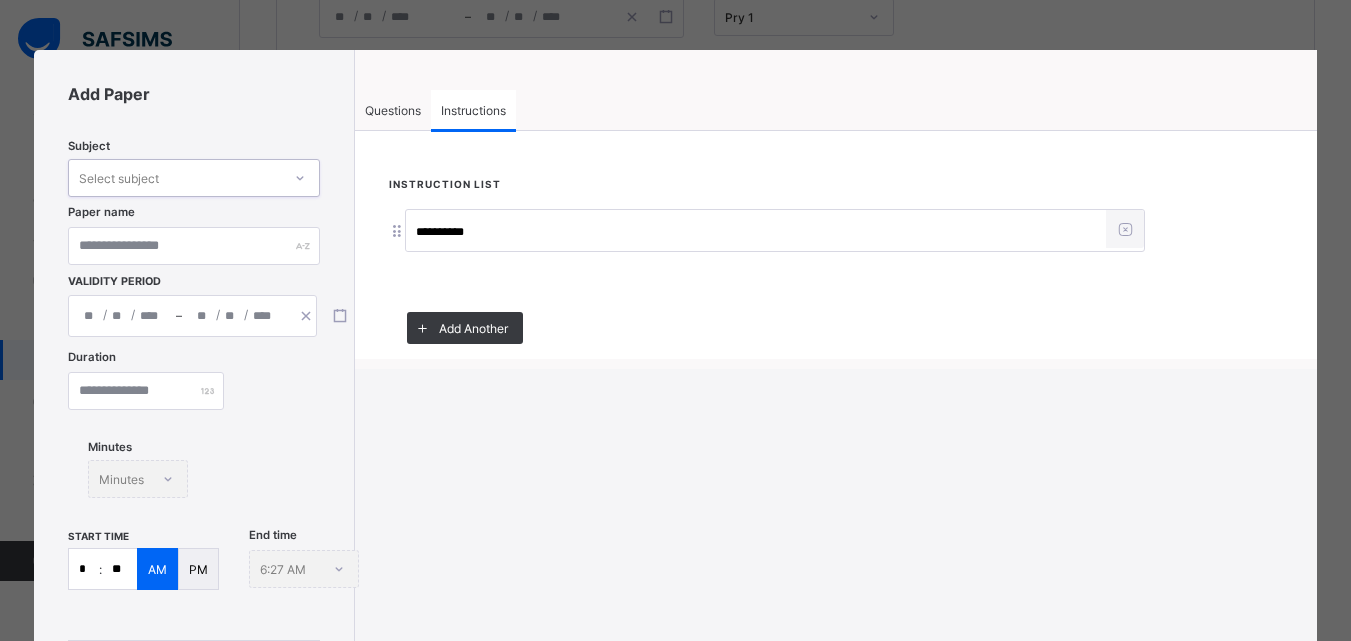 click on "Select subject" at bounding box center [175, 178] 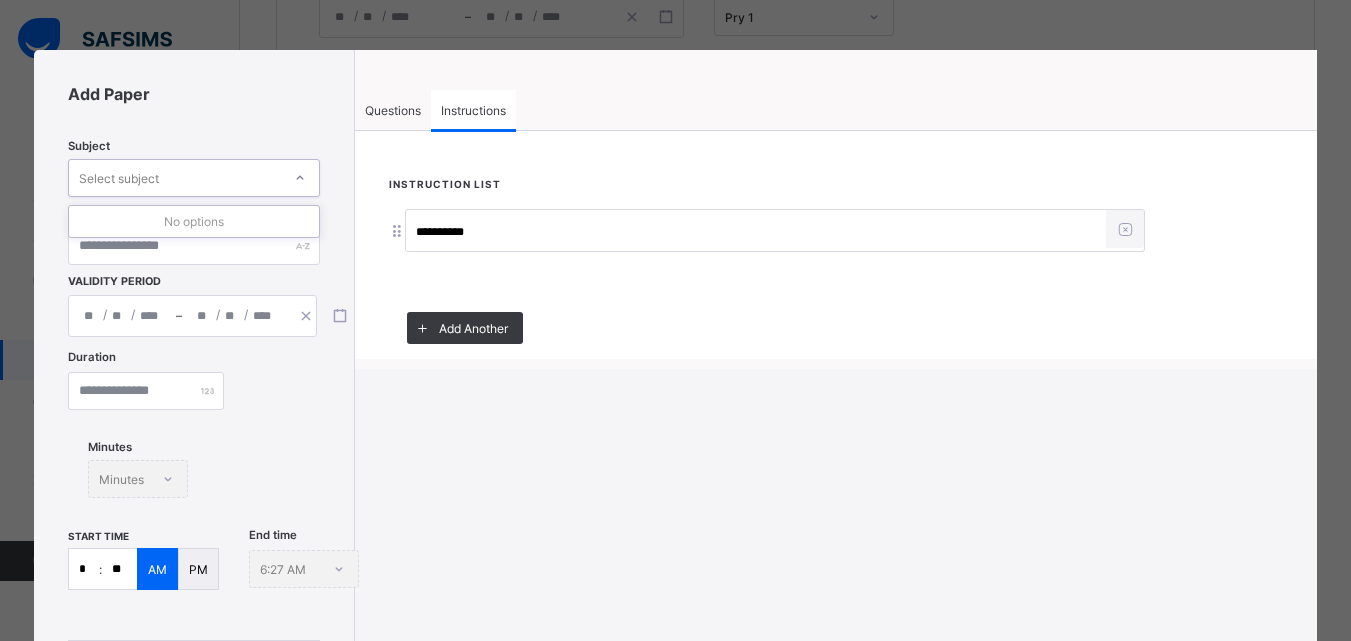 click on "Select subject" at bounding box center (175, 178) 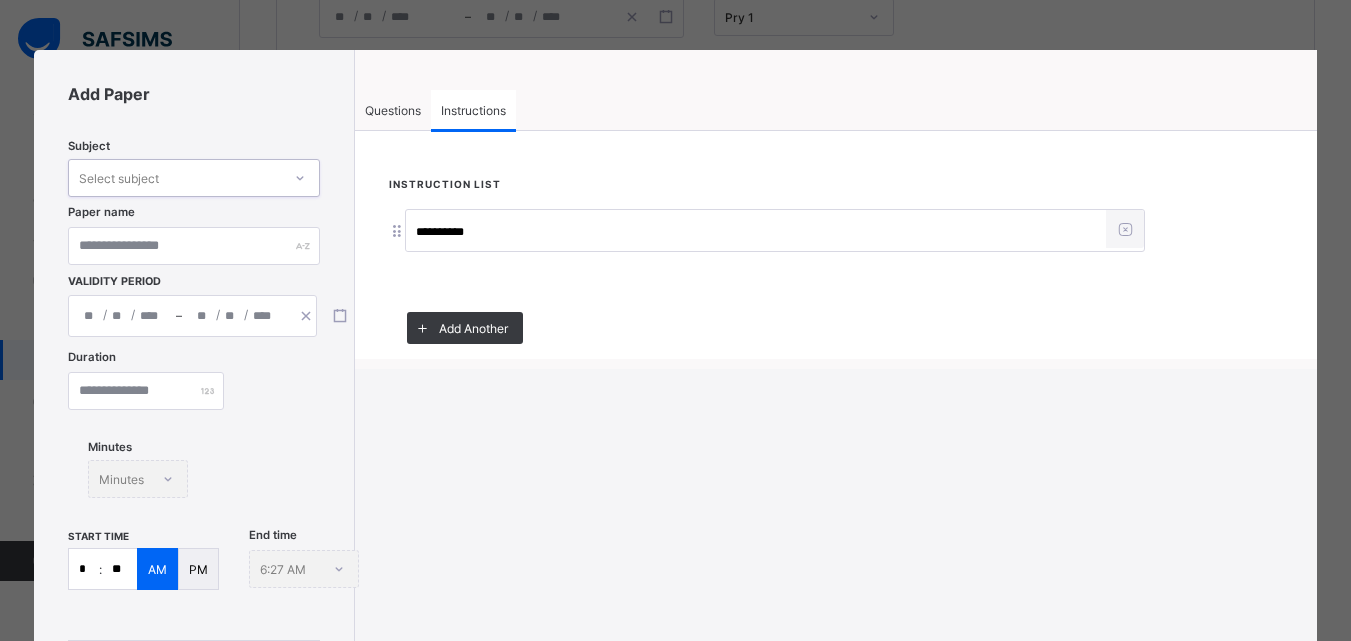 click on "Select subject" at bounding box center (175, 178) 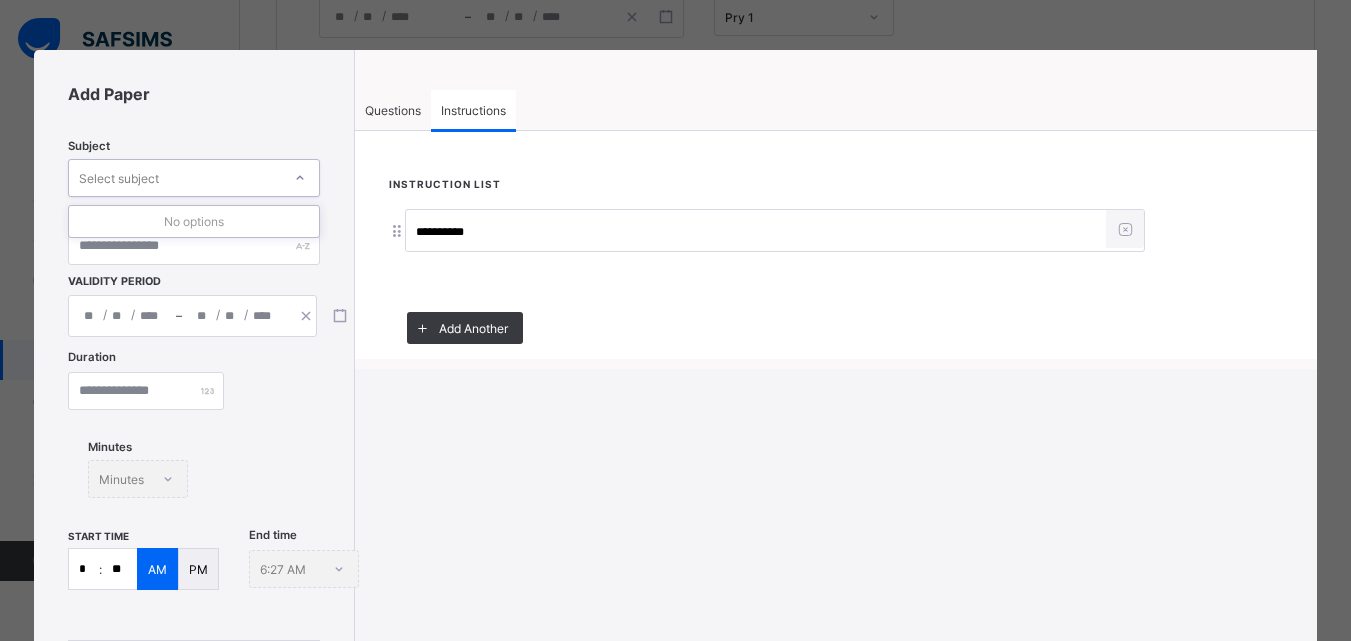click on "Select subject" at bounding box center (175, 178) 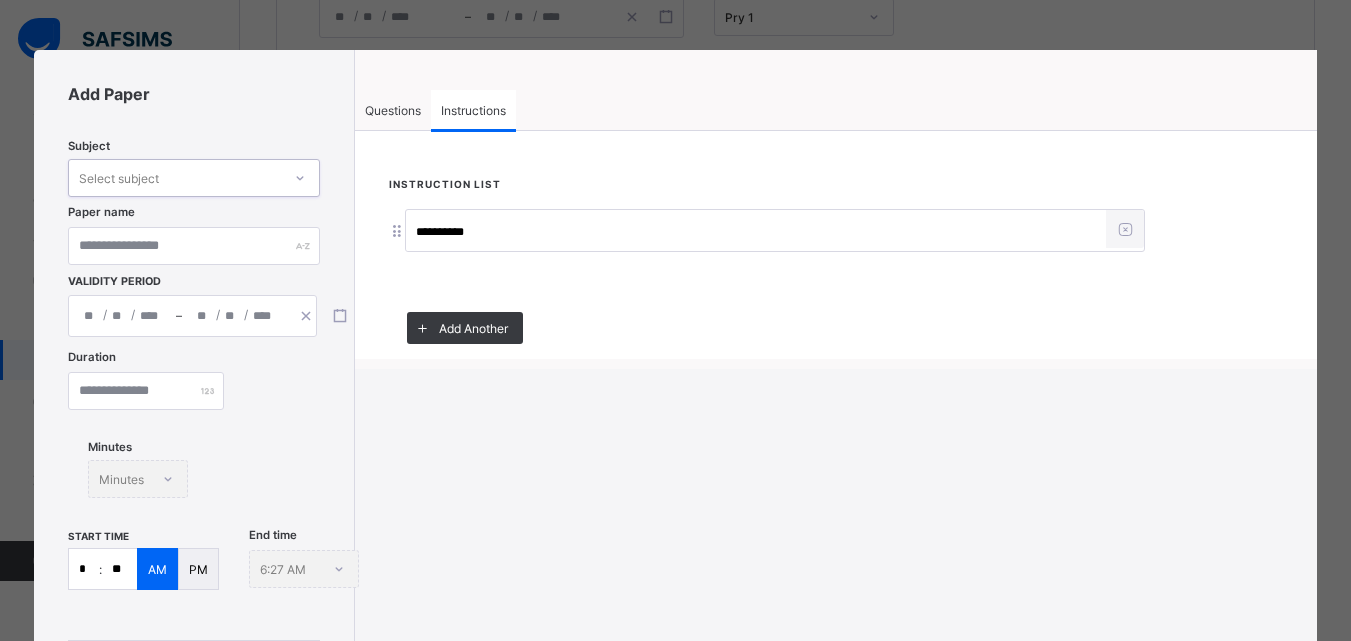 click on "Select subject" at bounding box center [175, 178] 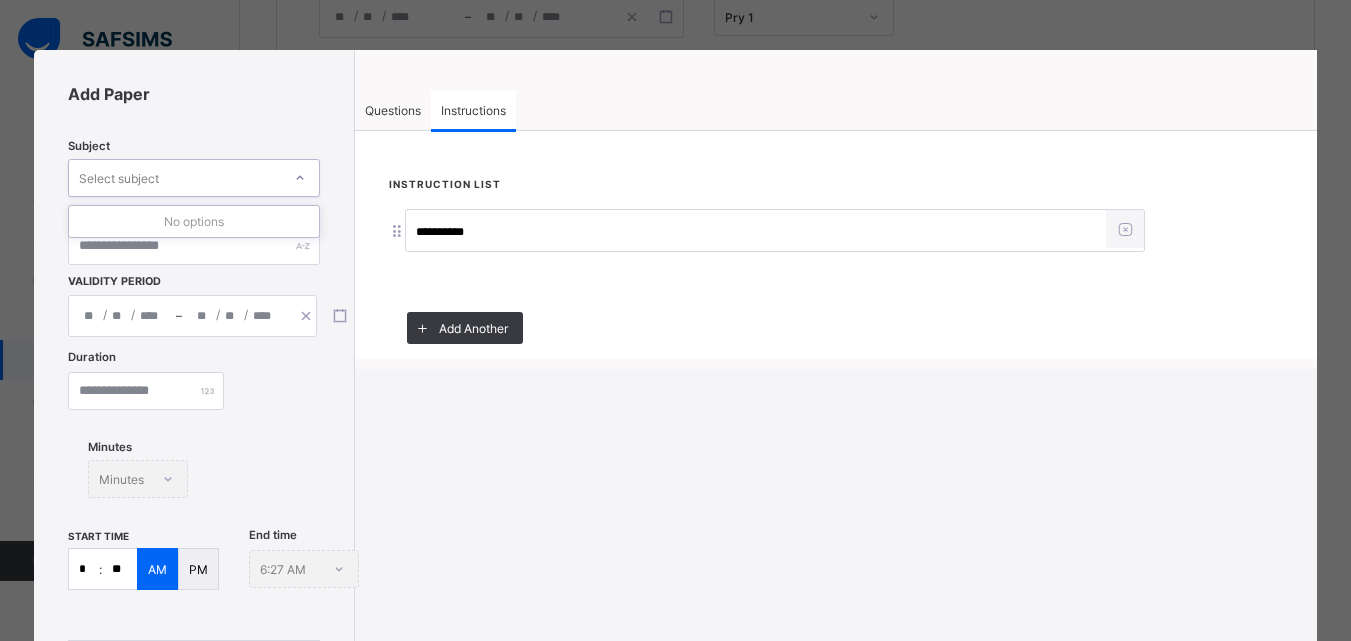 click on "Select subject" at bounding box center [175, 178] 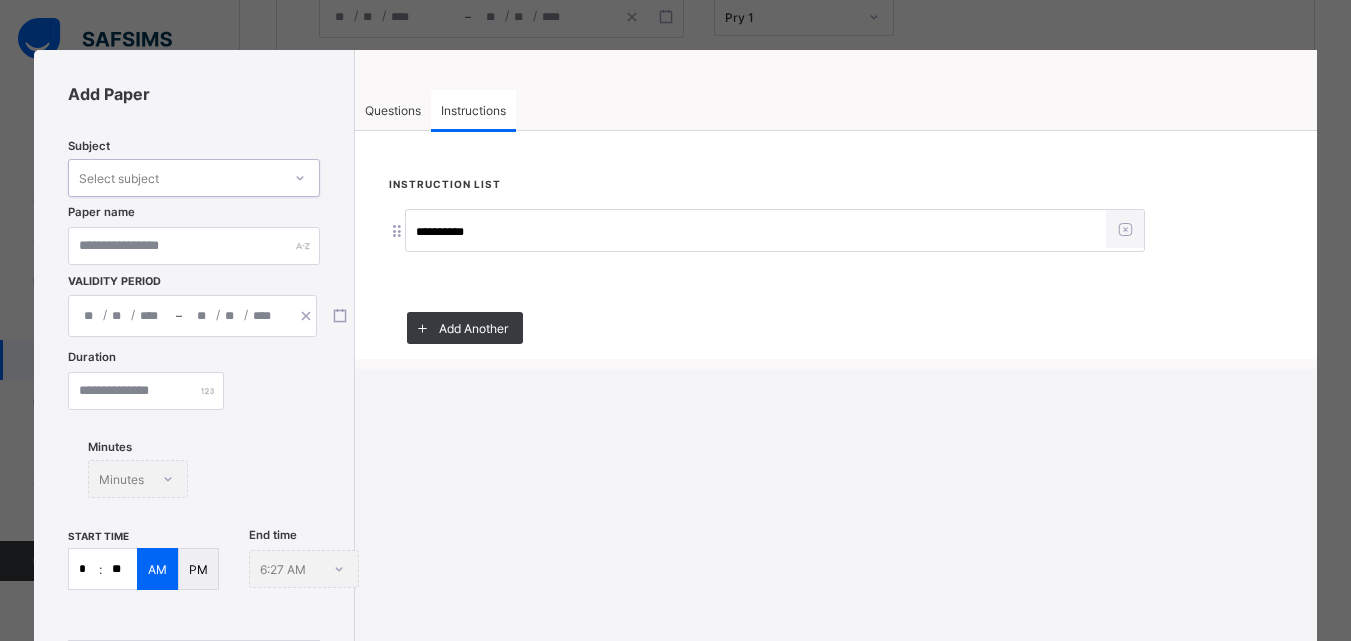 click on "Select subject" at bounding box center [175, 178] 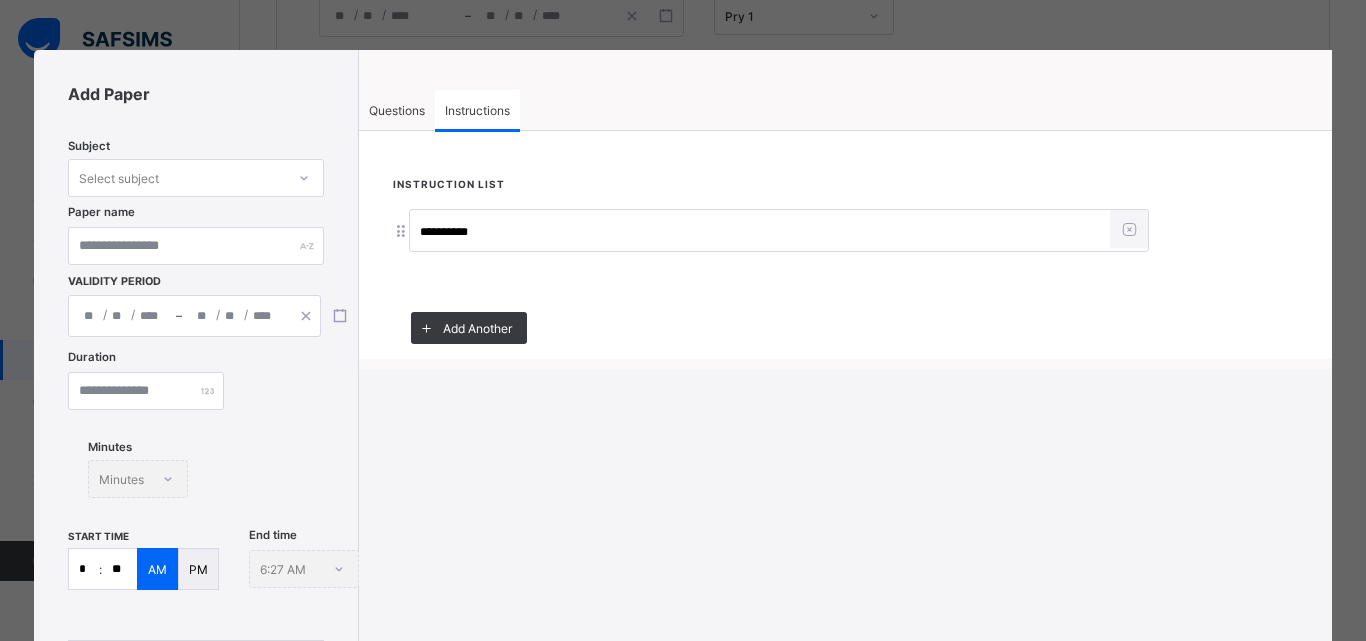 click on "**********" at bounding box center (683, 320) 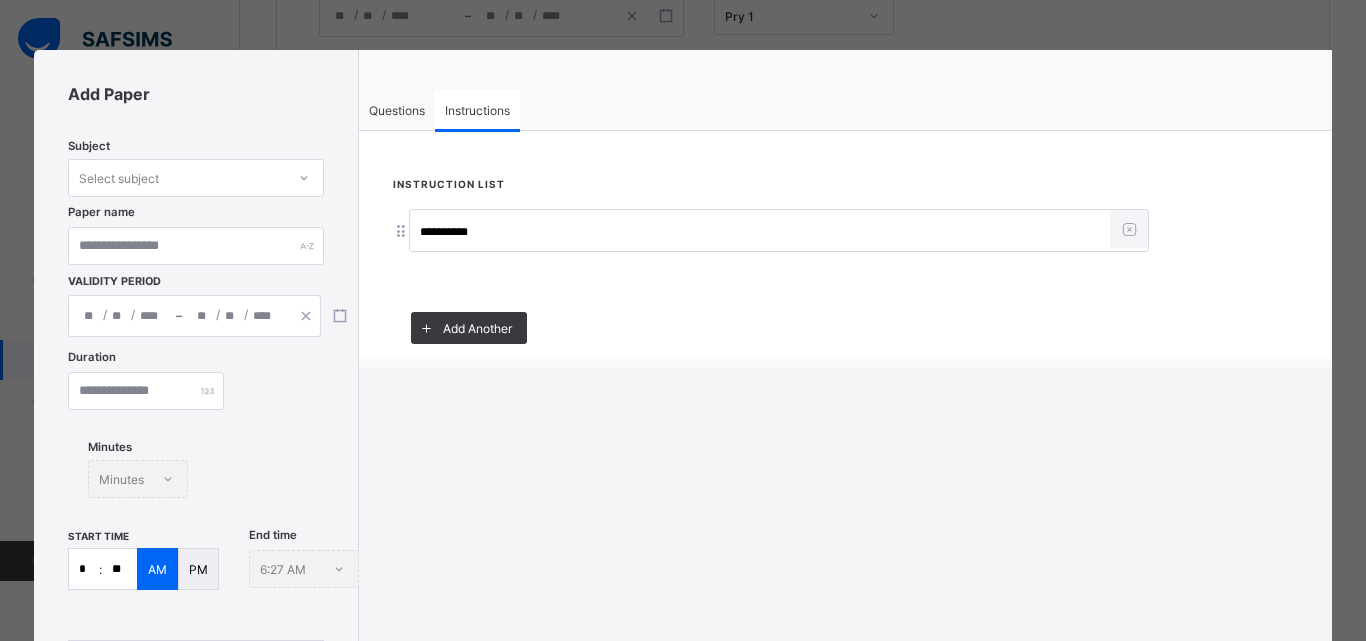 click on "**********" at bounding box center (683, 320) 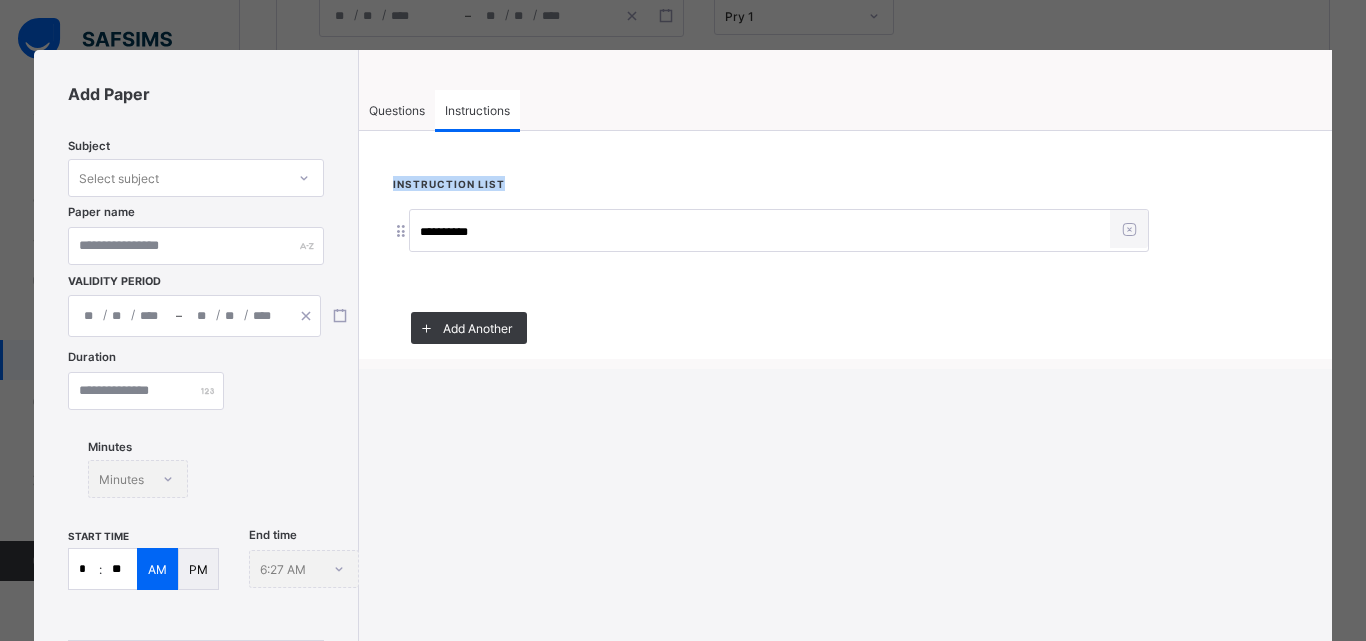 click on "**********" at bounding box center [845, 245] 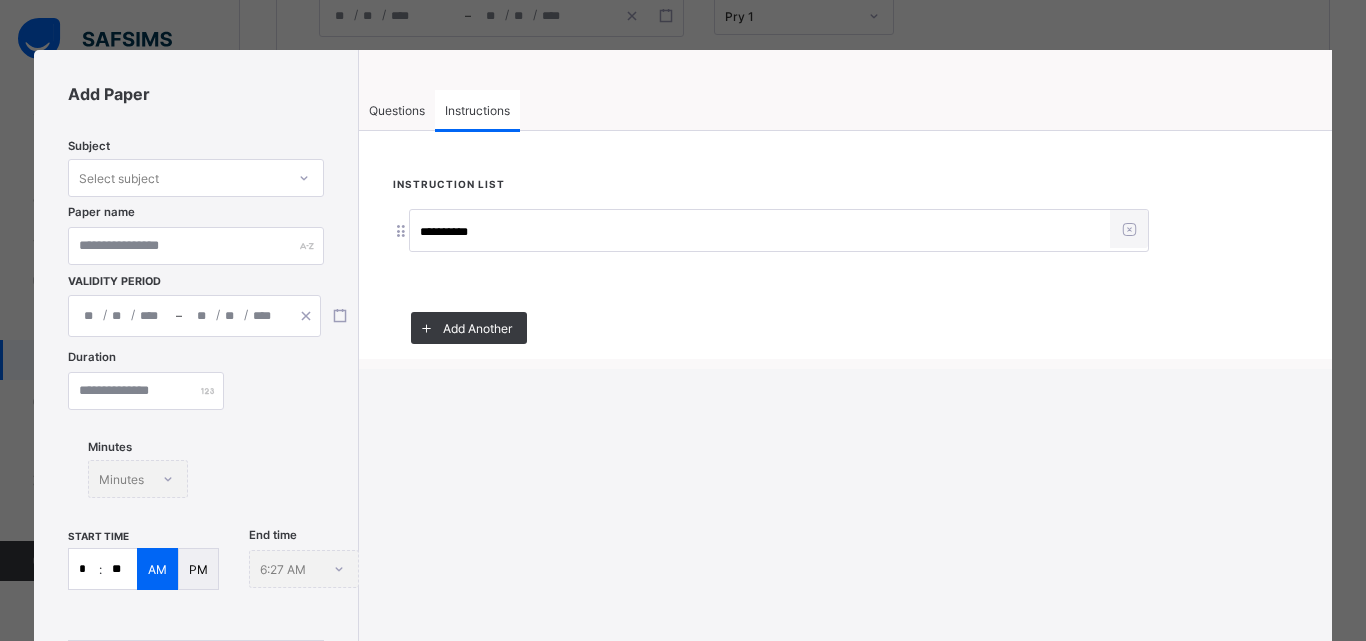 click on "**********" at bounding box center [845, 245] 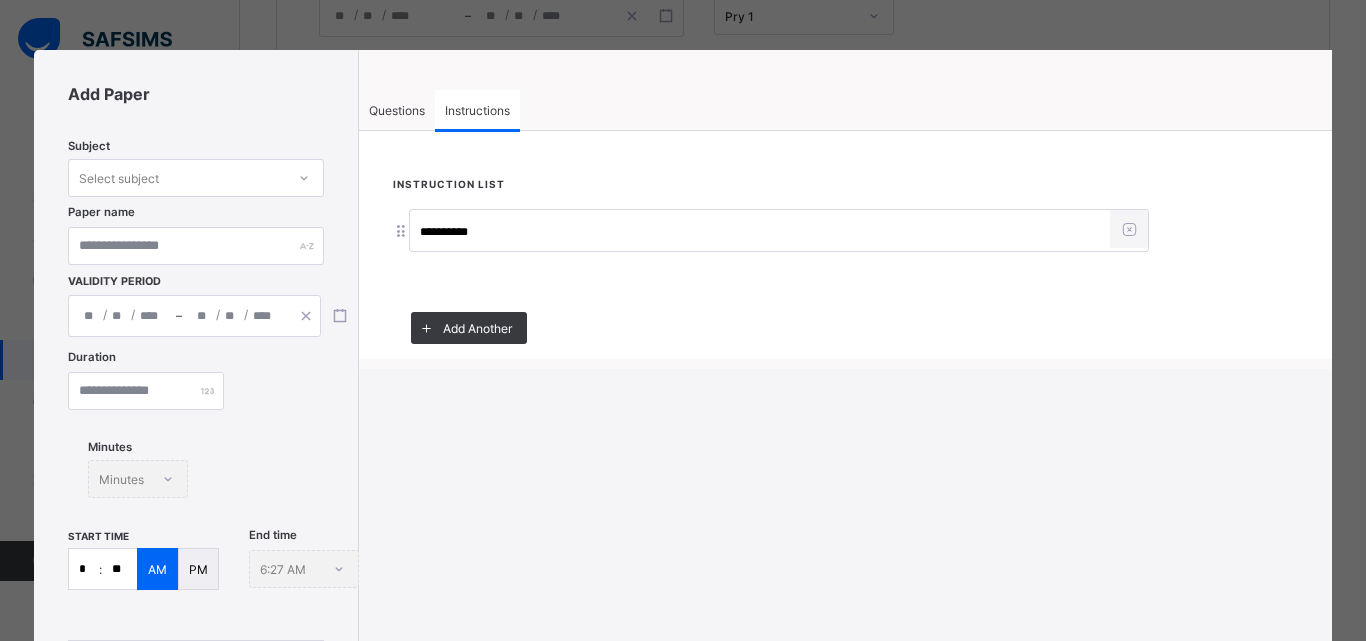 click on "**********" at bounding box center (845, 245) 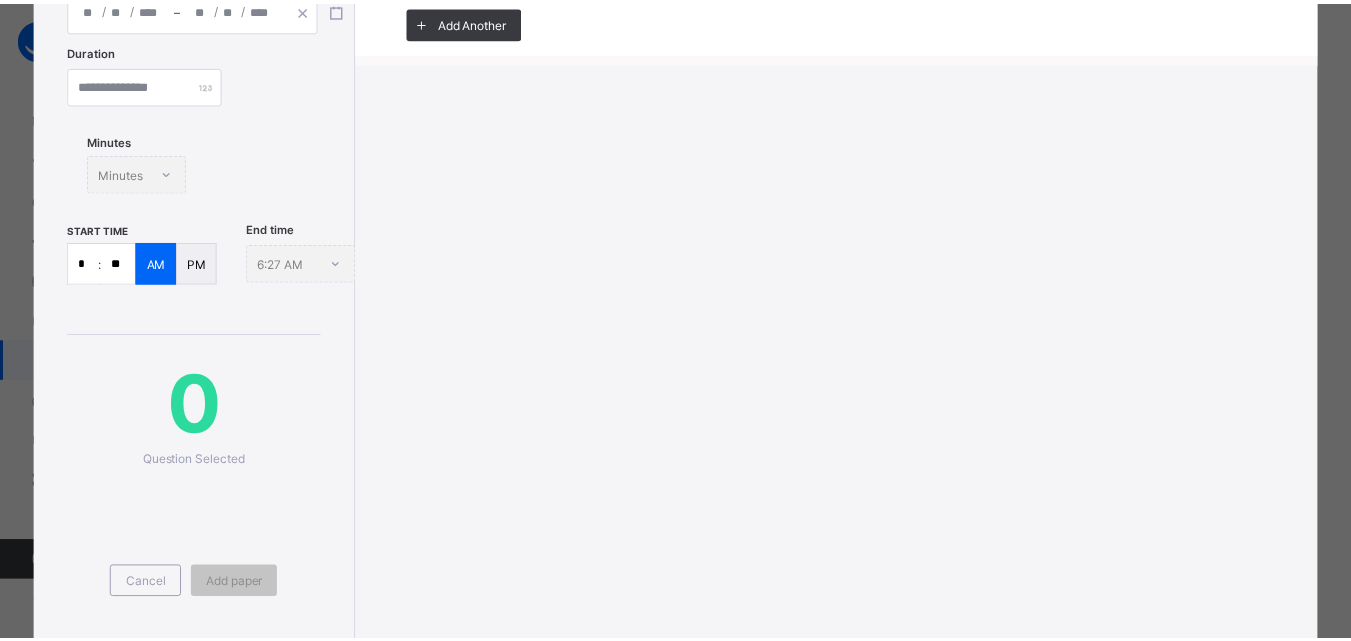 scroll, scrollTop: 398, scrollLeft: 0, axis: vertical 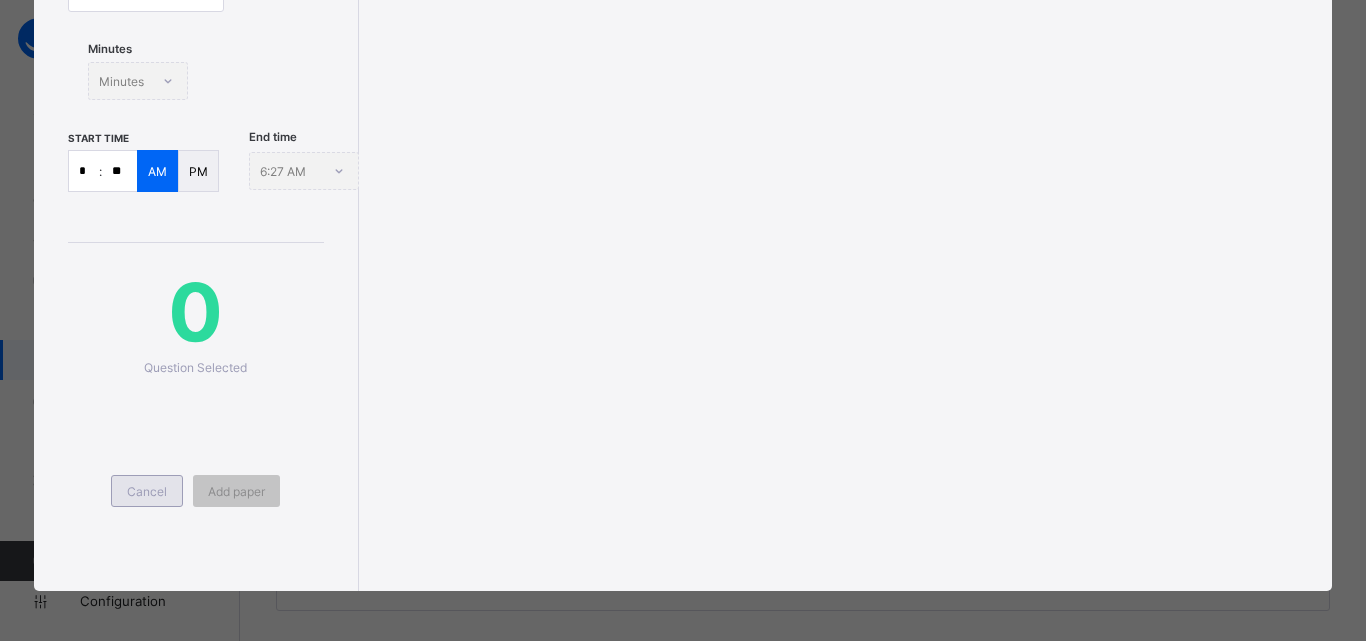 click on "Cancel" at bounding box center (147, 491) 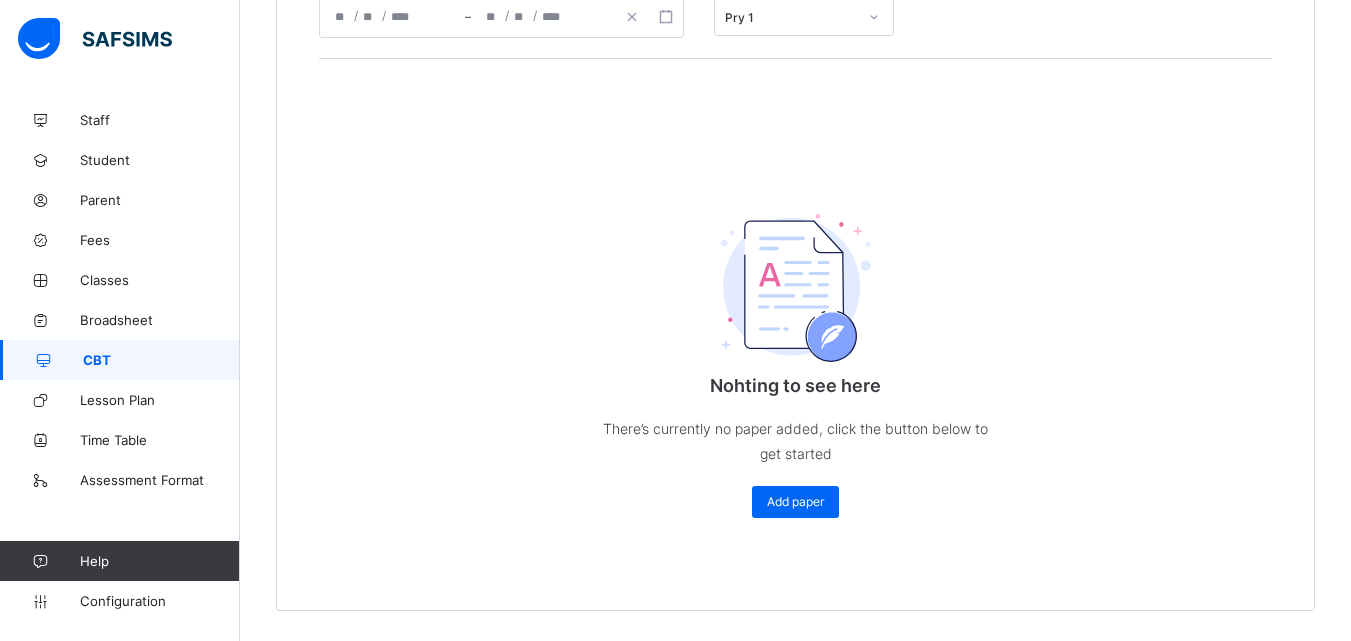 click on "Assessment Format" at bounding box center [120, 480] 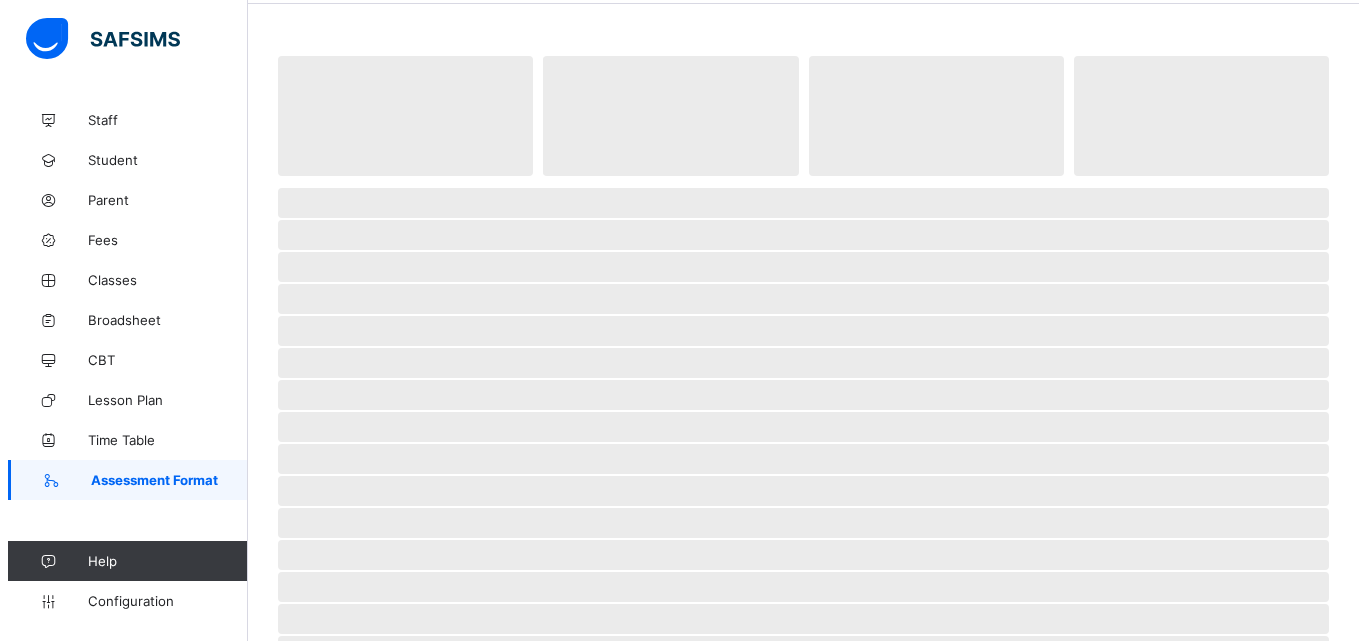 scroll, scrollTop: 0, scrollLeft: 0, axis: both 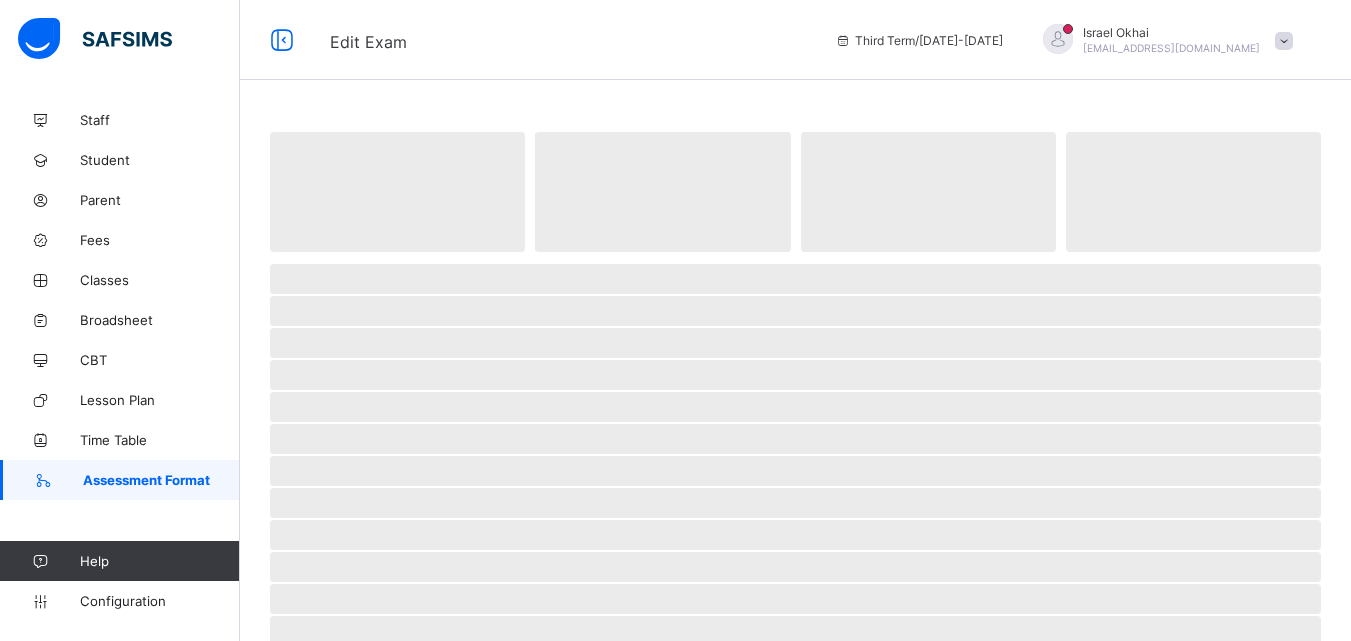 click at bounding box center (1284, 41) 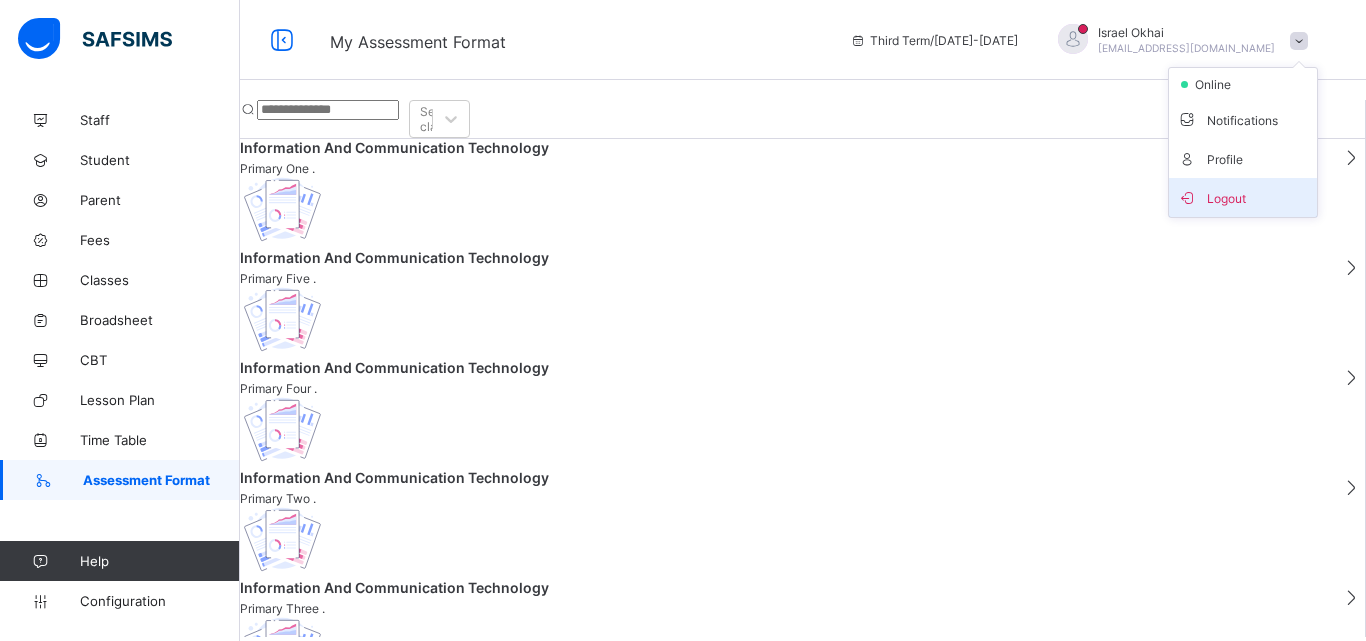 click on "Logout" at bounding box center [1243, 197] 